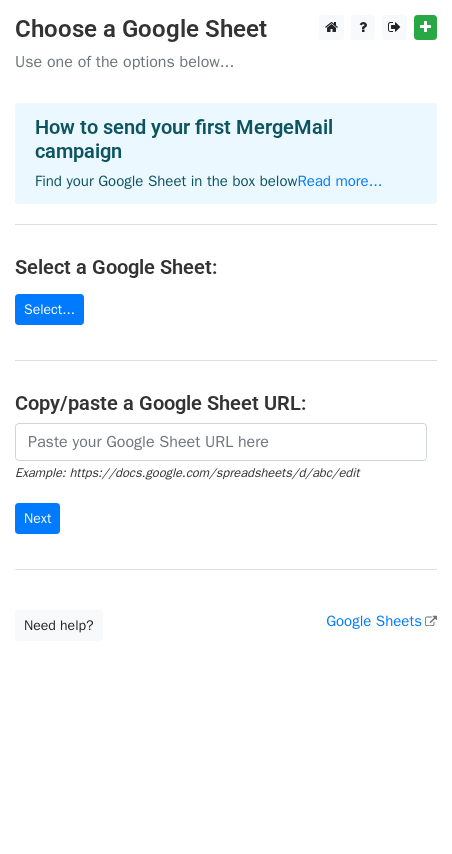 scroll, scrollTop: 0, scrollLeft: 0, axis: both 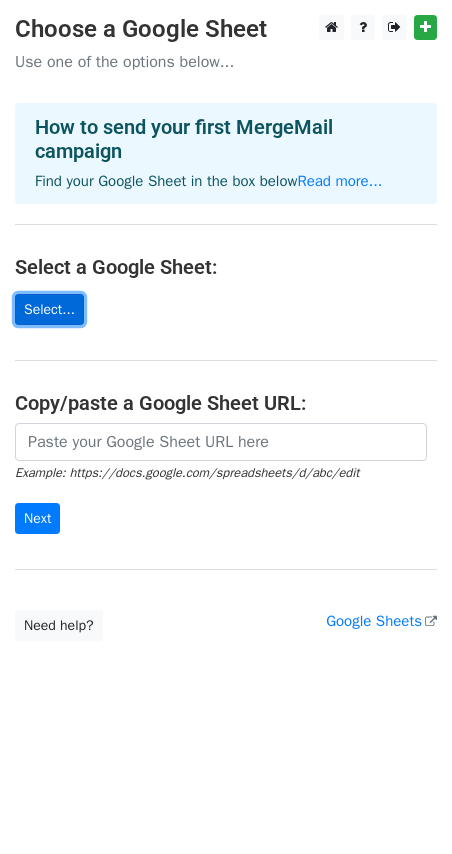 click on "Select..." at bounding box center (49, 309) 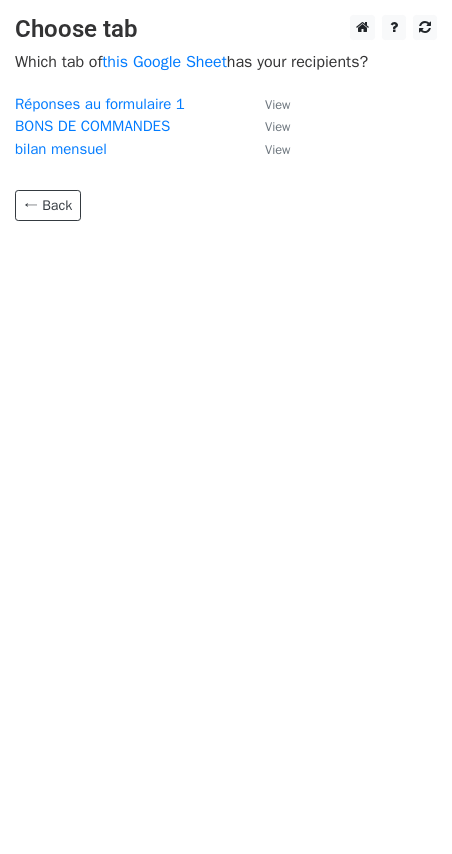 scroll, scrollTop: 0, scrollLeft: 0, axis: both 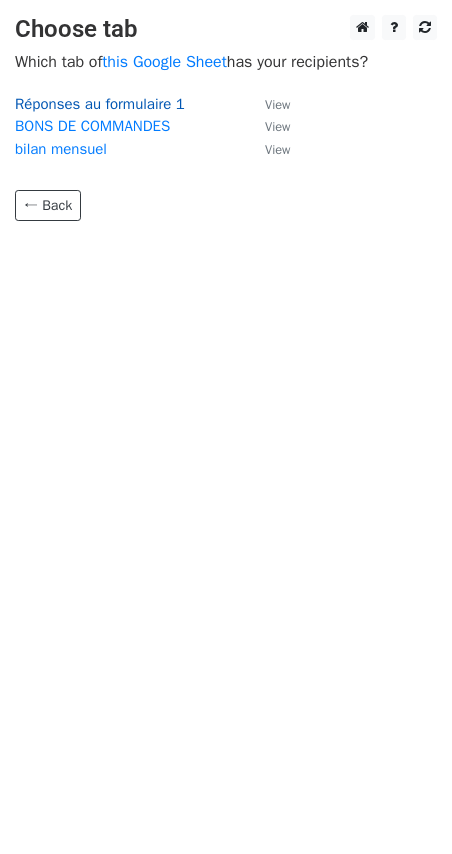 click on "Réponses au formulaire 1" at bounding box center [100, 104] 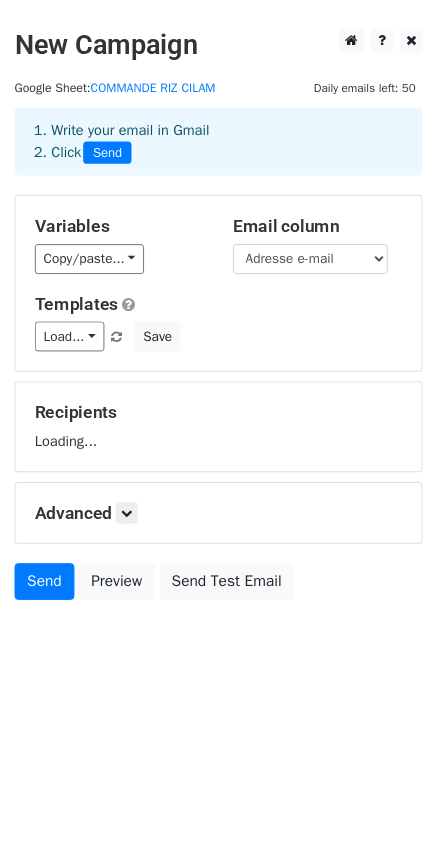scroll, scrollTop: 0, scrollLeft: 0, axis: both 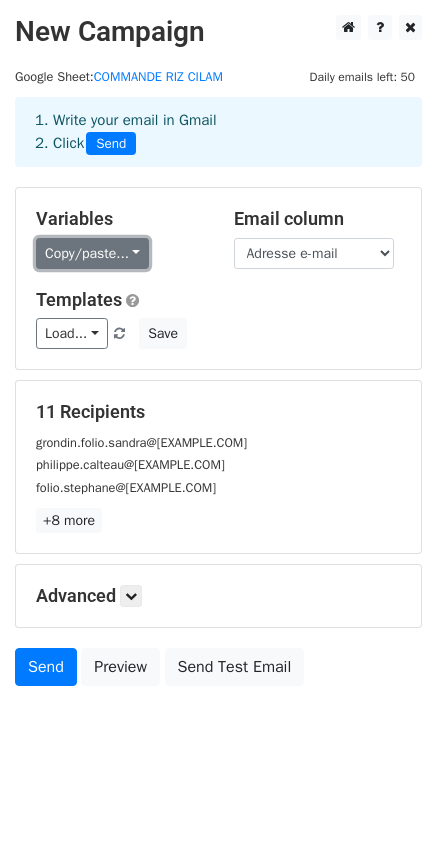 click on "Copy/paste..." at bounding box center [92, 253] 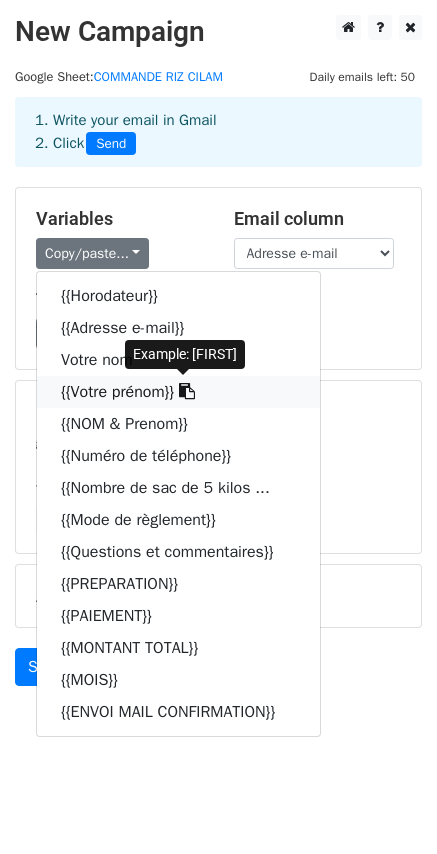 click on "{{Votre prénom}}" at bounding box center [178, 392] 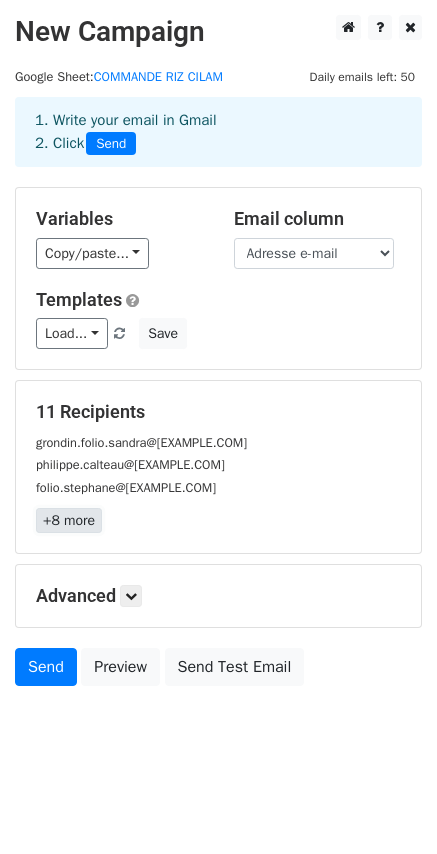 click on "+8 more" at bounding box center [69, 520] 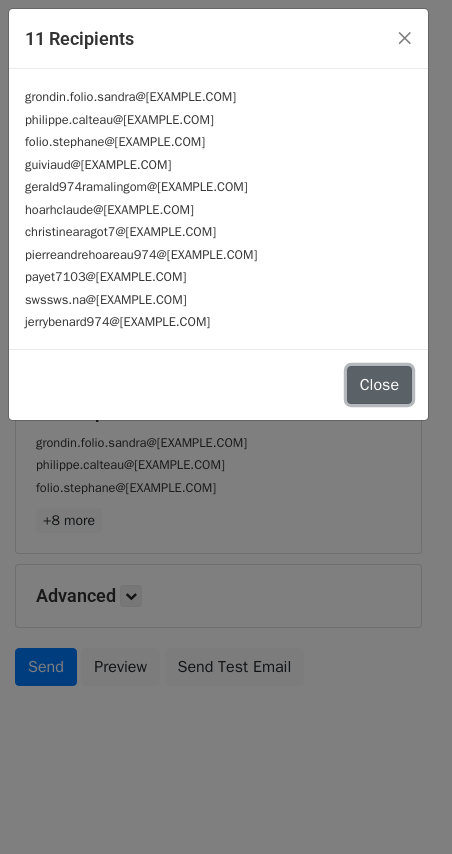 click on "Close" at bounding box center (379, 385) 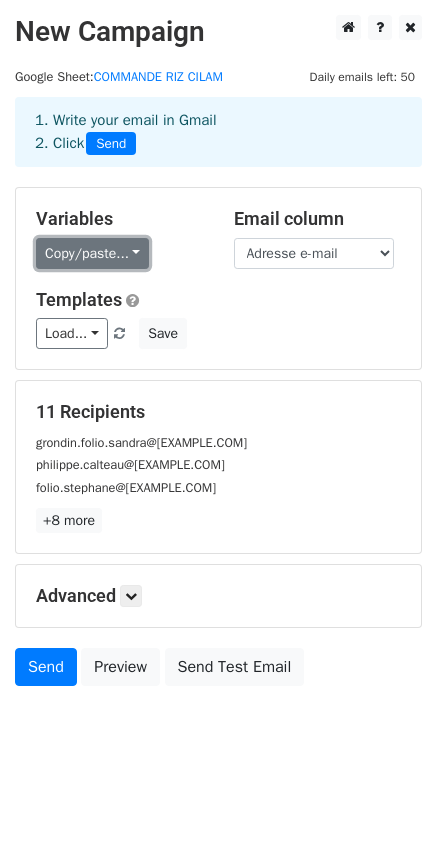 click on "Copy/paste..." at bounding box center [92, 253] 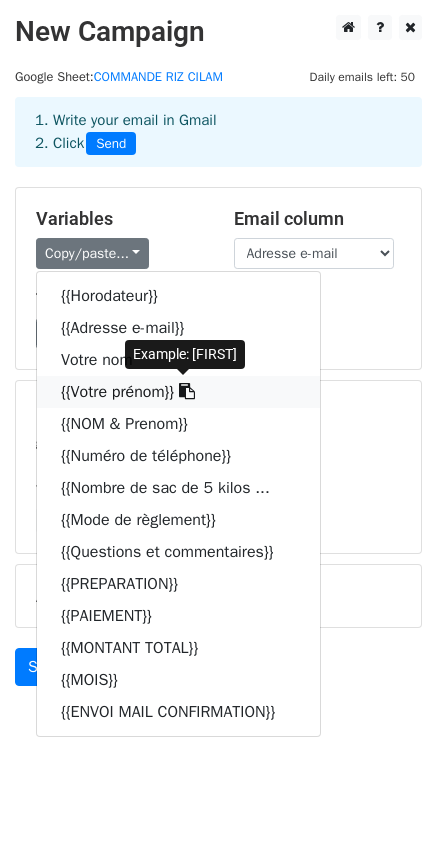 click at bounding box center [187, 391] 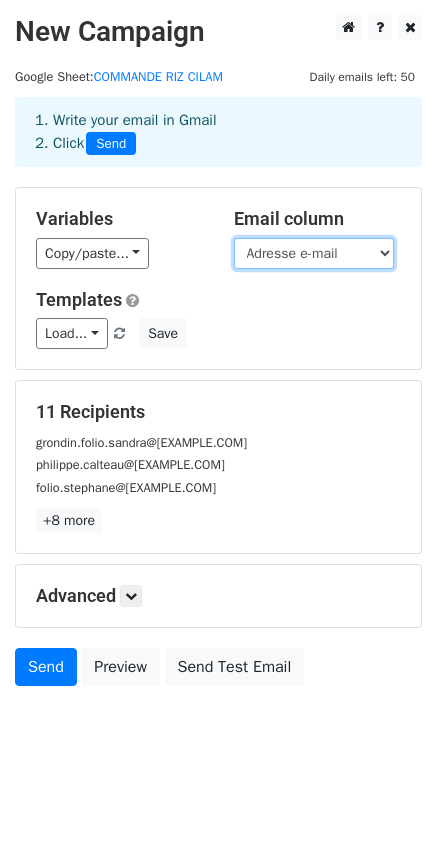 click on "Horodateur
Adresse e-mail
Votre nom
Votre prénom
NOM & Prenom
Numéro de téléphone
Nombre de sac de 5 kilos (indiquer uniquement le chiffre)
Mode de règlement
Questions et commentaires
PREPARATION
PAIEMENT
MONTANT TOTAL
MOIS
ENVOI MAIL CONFIRMATION" at bounding box center (314, 253) 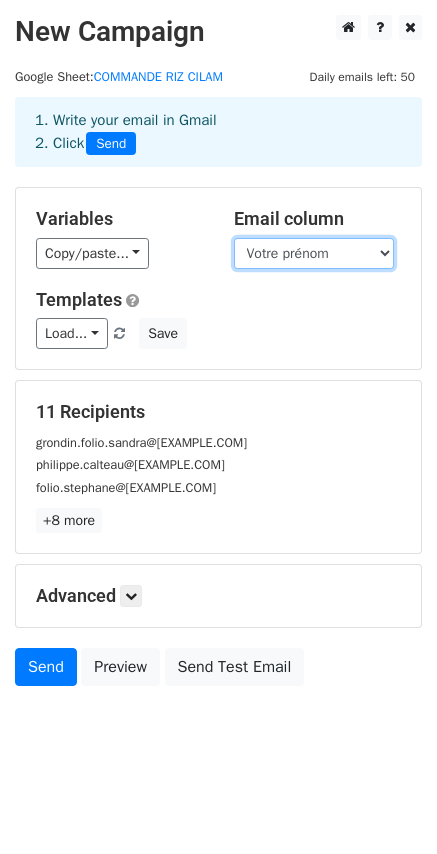 click on "Horodateur
Adresse e-mail
Votre nom
Votre prénom
NOM & Prenom
Numéro de téléphone
Nombre de sac de 5 kilos (indiquer uniquement le chiffre)
Mode de règlement
Questions et commentaires
PREPARATION
PAIEMENT
MONTANT TOTAL
MOIS
ENVOI MAIL CONFIRMATION" at bounding box center [314, 253] 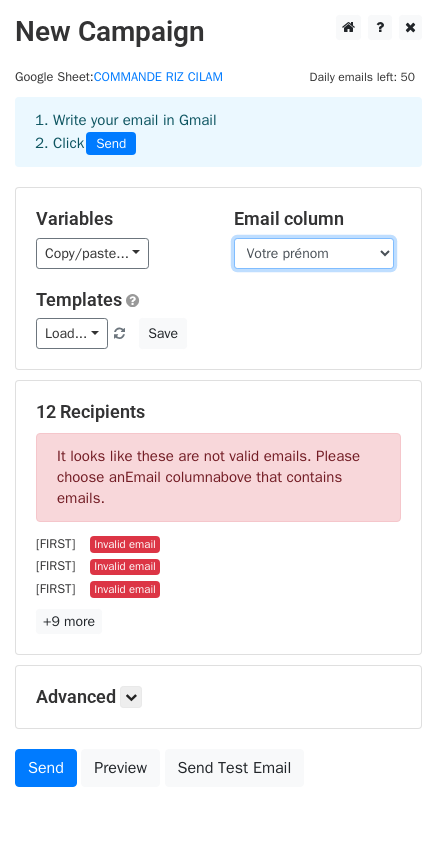 click on "Horodateur
Adresse e-mail
Votre nom
Votre prénom
NOM & Prenom
Numéro de téléphone
Nombre de sac de 5 kilos (indiquer uniquement le chiffre)
Mode de règlement
Questions et commentaires
PREPARATION
PAIEMENT
MONTANT TOTAL
MOIS
ENVOI MAIL CONFIRMATION" at bounding box center (314, 253) 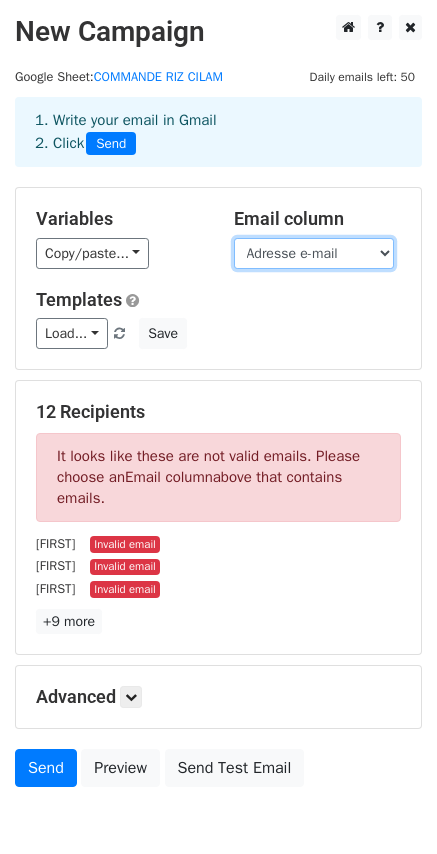 click on "Horodateur
Adresse e-mail
Votre nom
Votre prénom
NOM & Prenom
Numéro de téléphone
Nombre de sac de 5 kilos (indiquer uniquement le chiffre)
Mode de règlement
Questions et commentaires
PREPARATION
PAIEMENT
MONTANT TOTAL
MOIS
ENVOI MAIL CONFIRMATION" at bounding box center [314, 253] 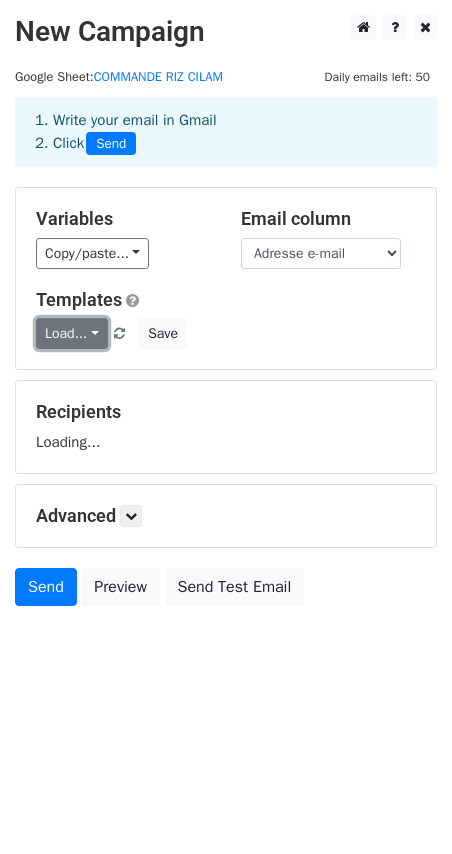 click on "Load..." at bounding box center (72, 333) 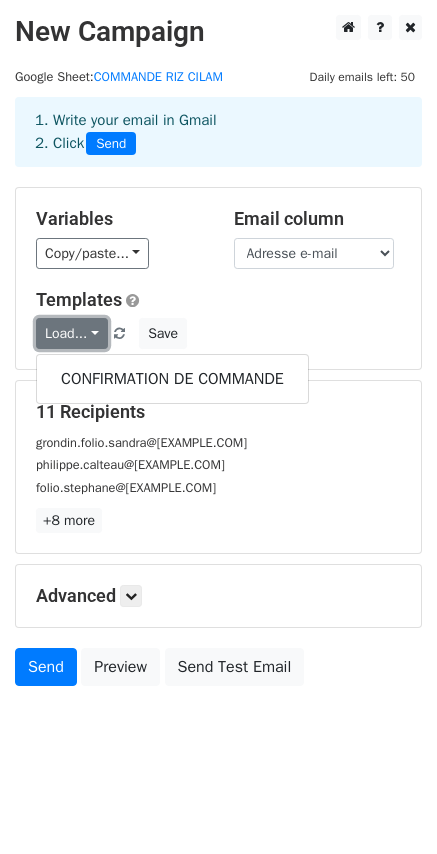 click on "Load..." at bounding box center [72, 333] 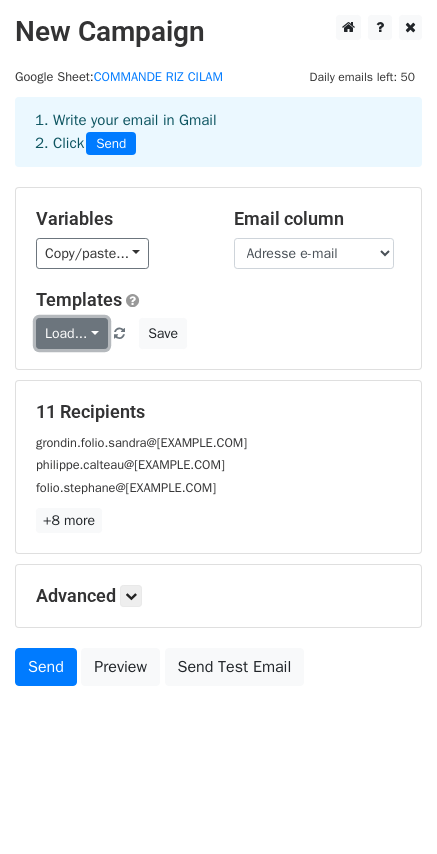 click on "Load..." at bounding box center (72, 333) 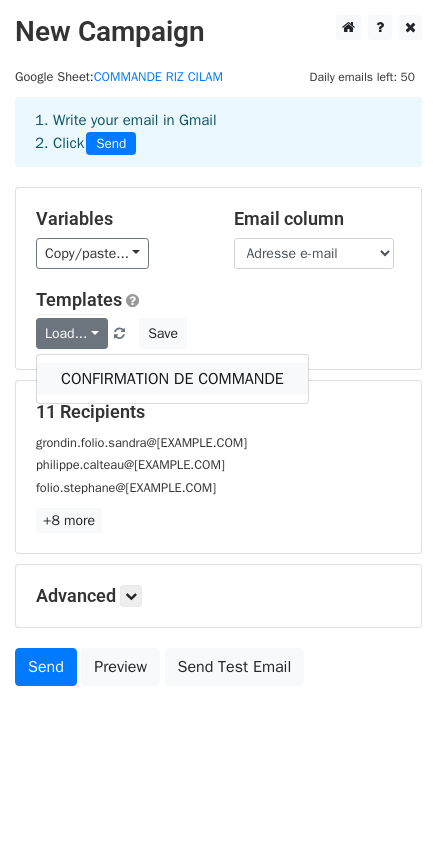 click on "CONFIRMATION DE COMMANDE" at bounding box center [172, 379] 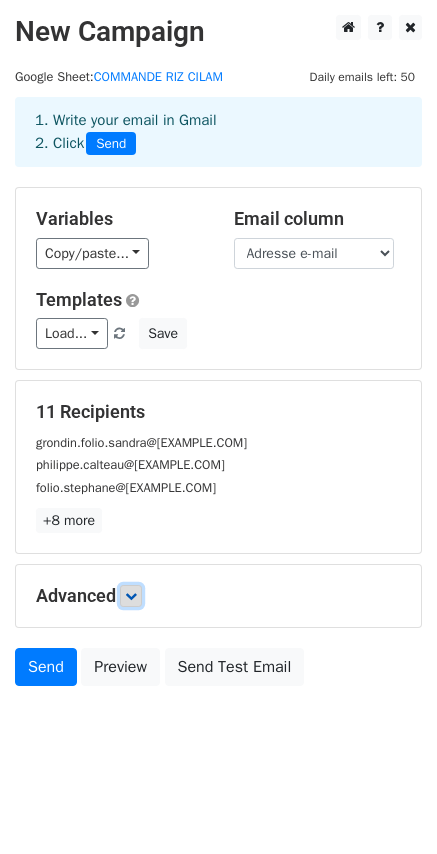 click at bounding box center (131, 596) 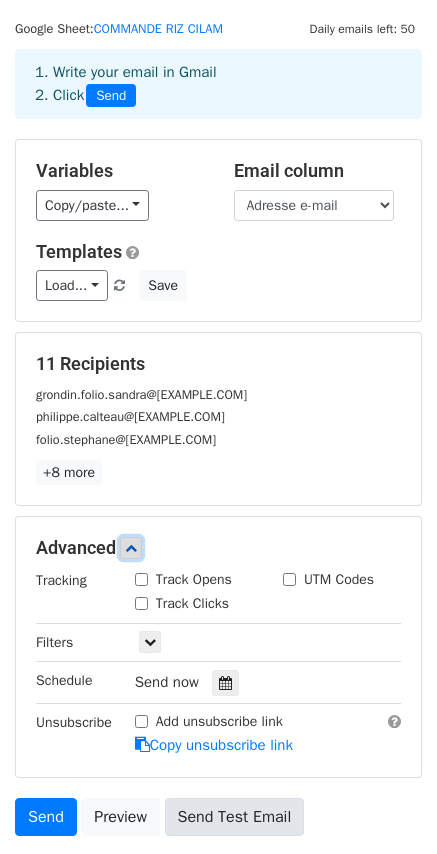scroll, scrollTop: 0, scrollLeft: 0, axis: both 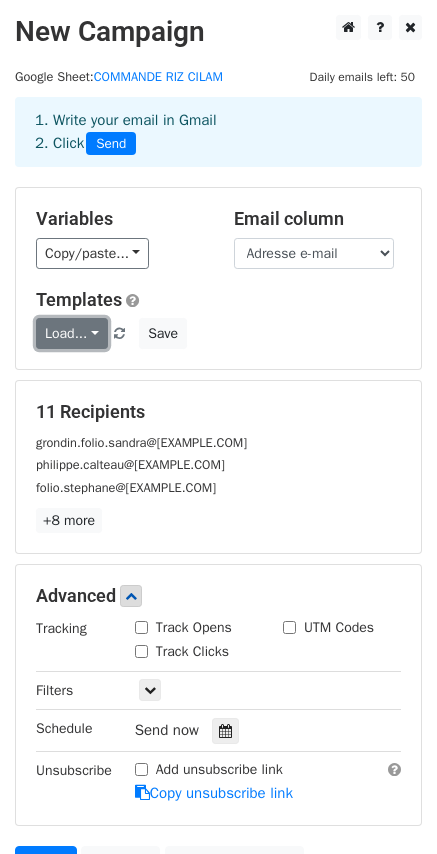 click on "Load..." at bounding box center [72, 333] 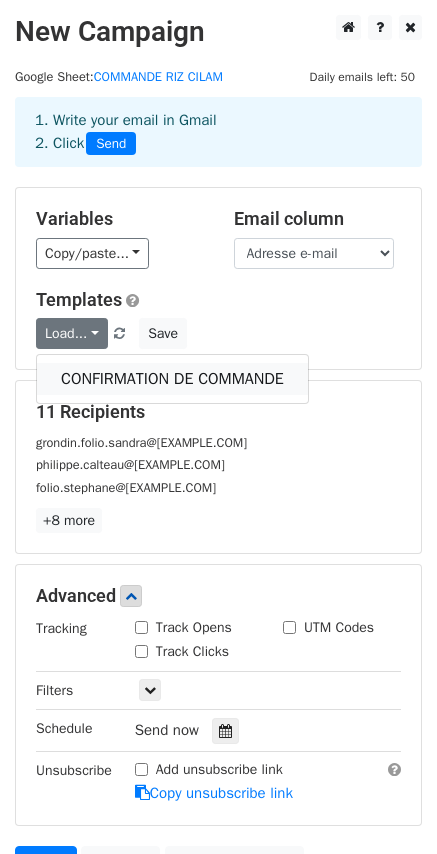 click on "CONFIRMATION DE COMMANDE" at bounding box center [172, 379] 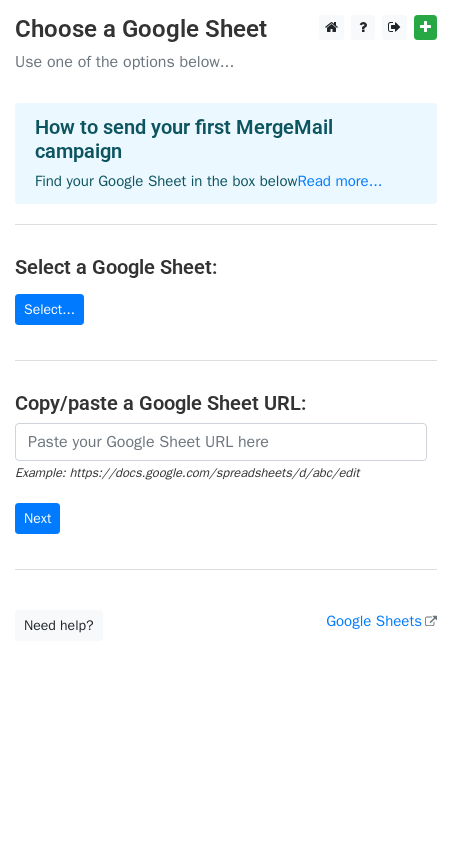 scroll, scrollTop: 0, scrollLeft: 0, axis: both 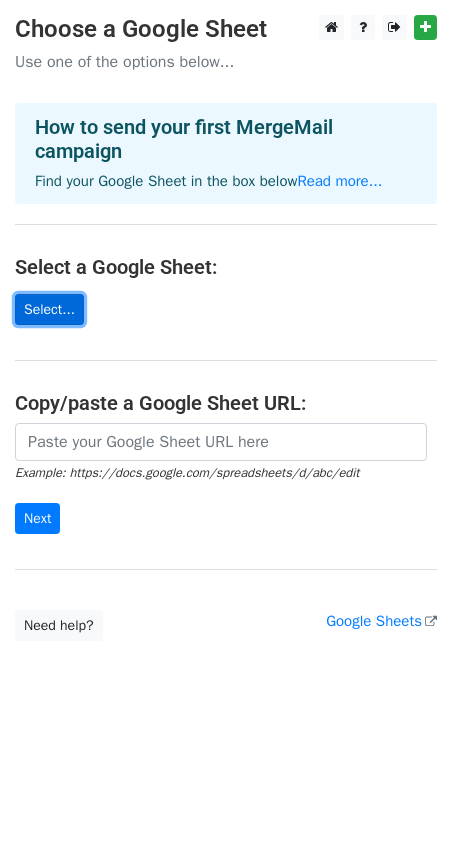 click on "Select..." at bounding box center (49, 309) 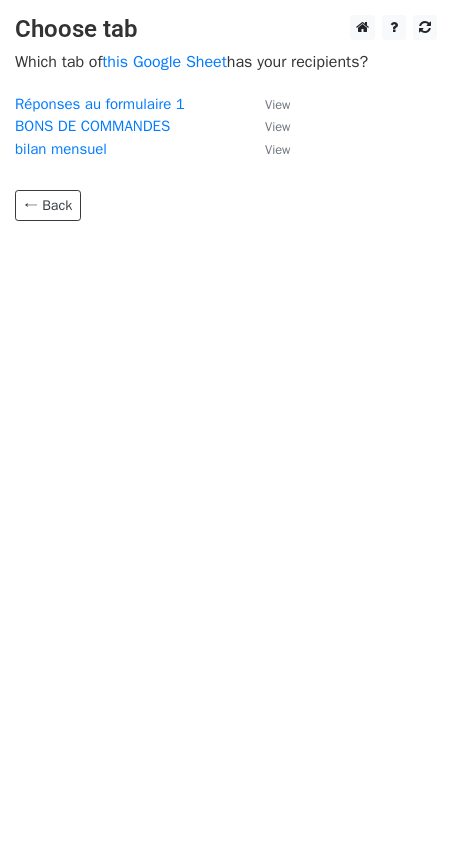 scroll, scrollTop: 0, scrollLeft: 0, axis: both 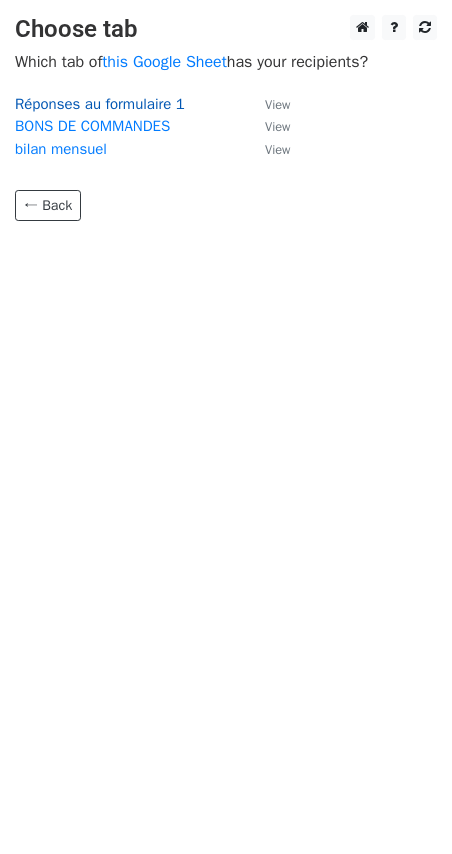 click on "Réponses au formulaire 1" at bounding box center (100, 104) 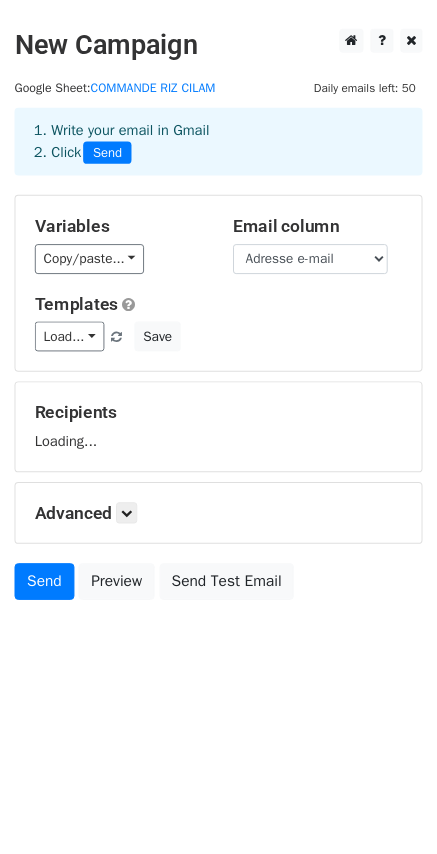 scroll, scrollTop: 0, scrollLeft: 0, axis: both 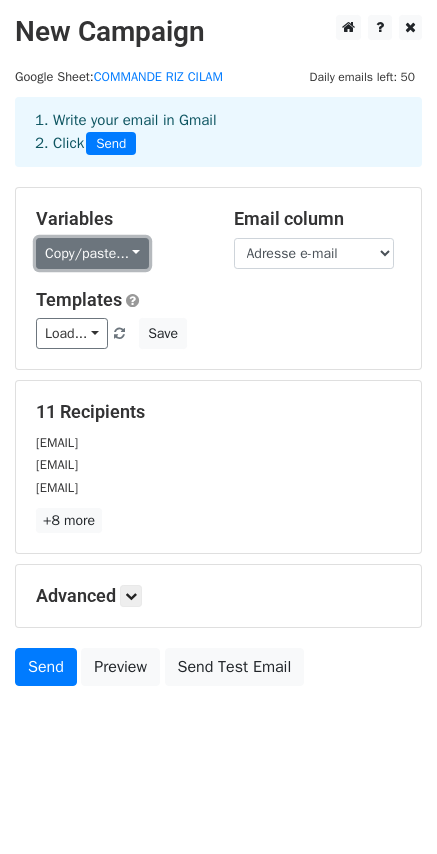 click on "Copy/paste..." at bounding box center (92, 253) 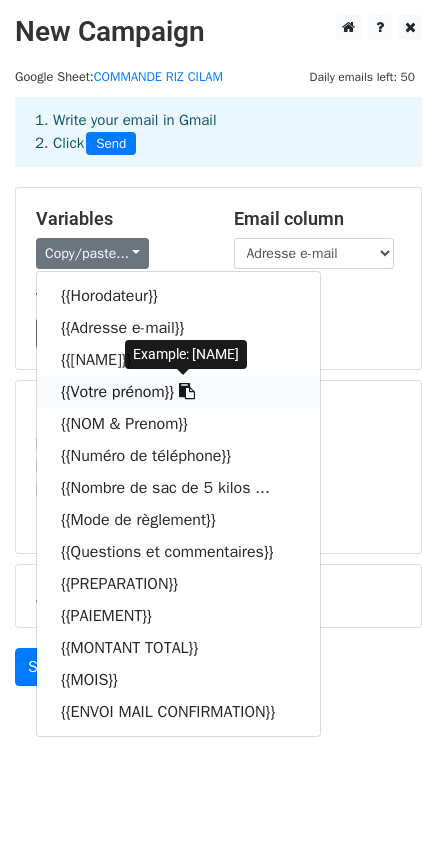 click at bounding box center (187, 391) 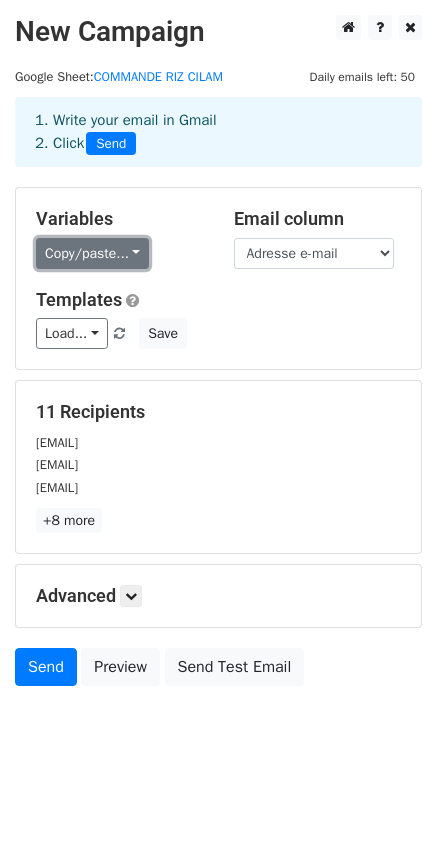 click on "Copy/paste..." at bounding box center [92, 253] 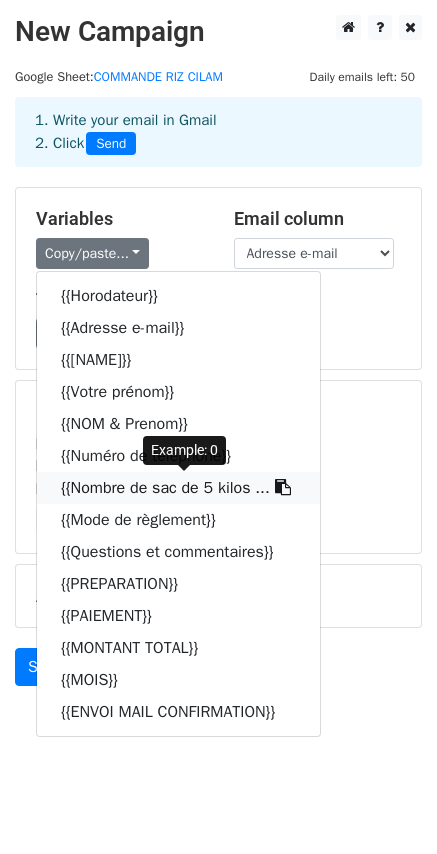 click at bounding box center (283, 487) 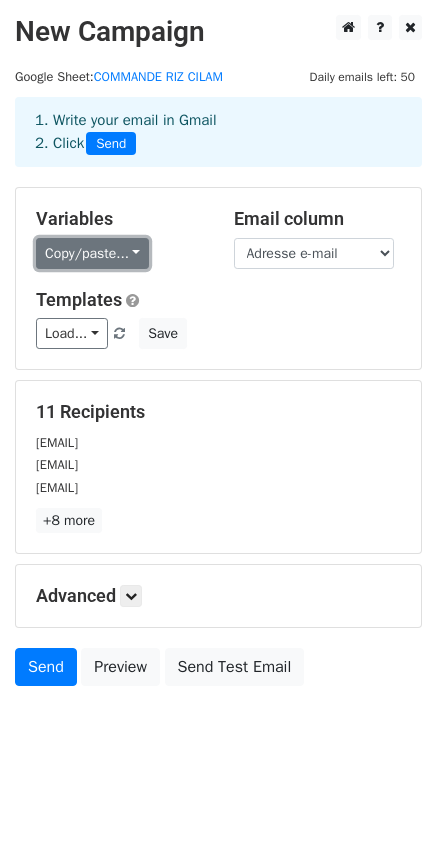 click on "Copy/paste..." at bounding box center (92, 253) 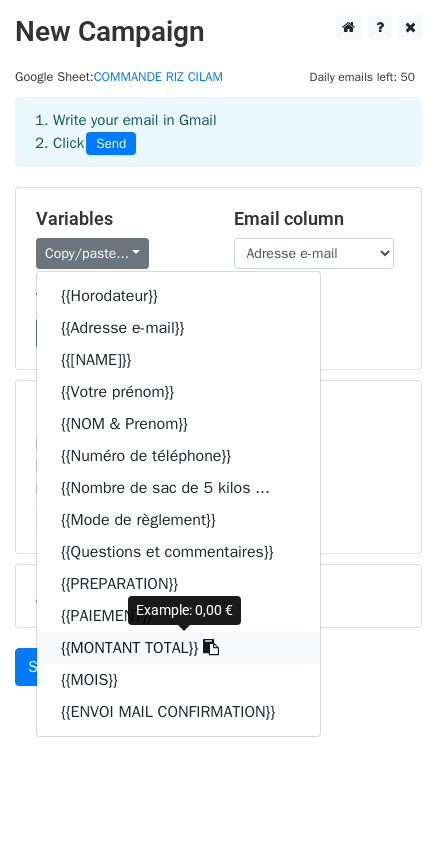 click at bounding box center [211, 647] 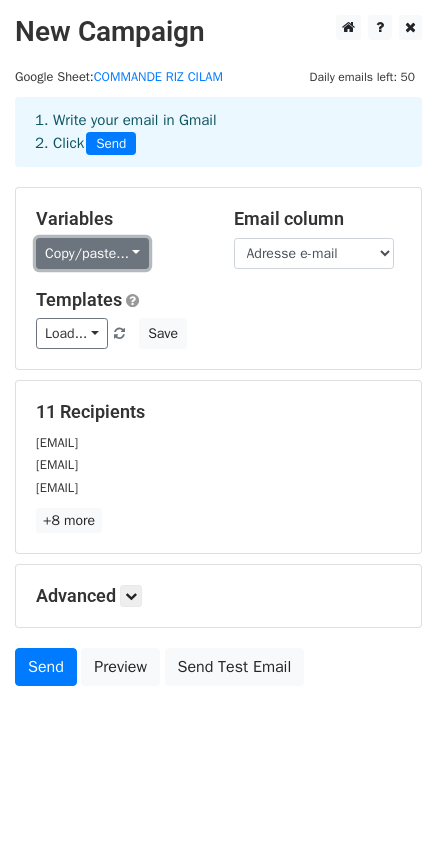 click on "Copy/paste..." at bounding box center [92, 253] 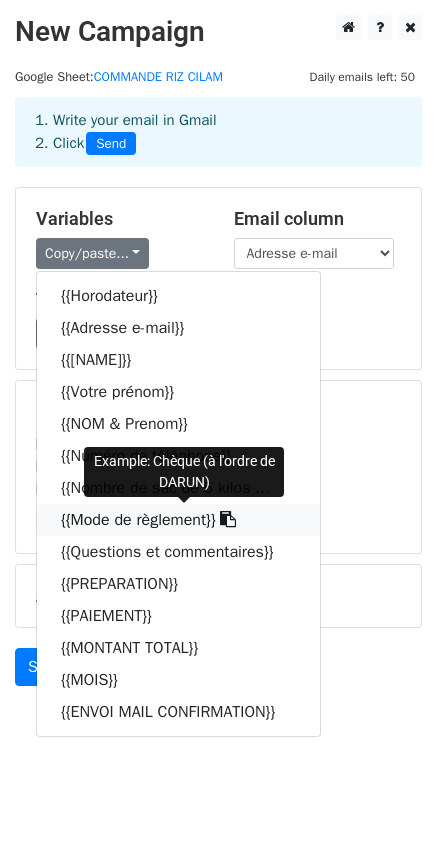 click at bounding box center [228, 519] 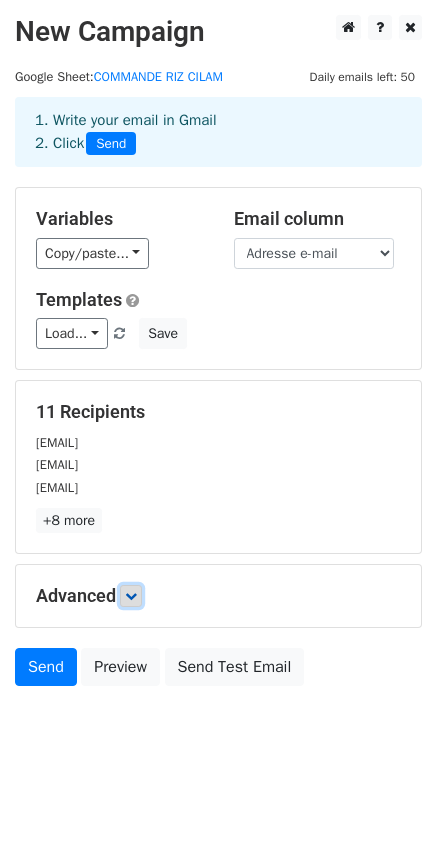 click at bounding box center [131, 596] 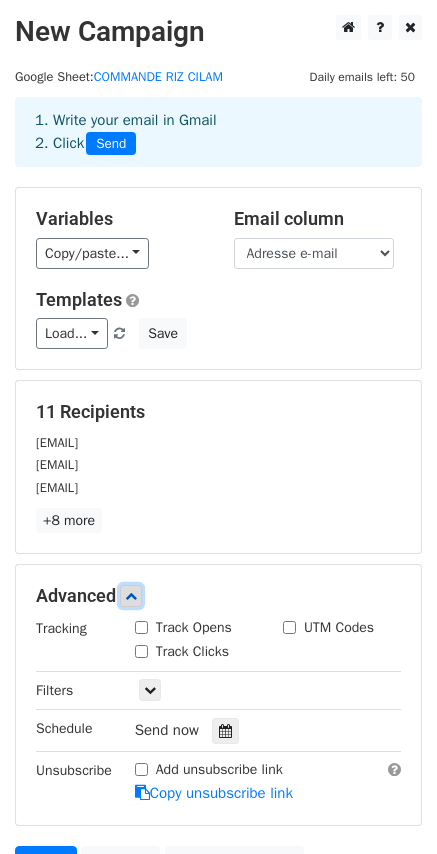 scroll, scrollTop: 198, scrollLeft: 0, axis: vertical 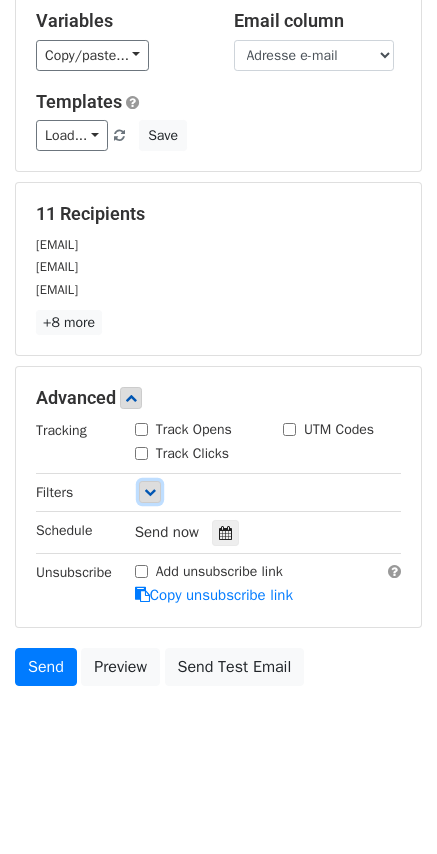 click at bounding box center [150, 492] 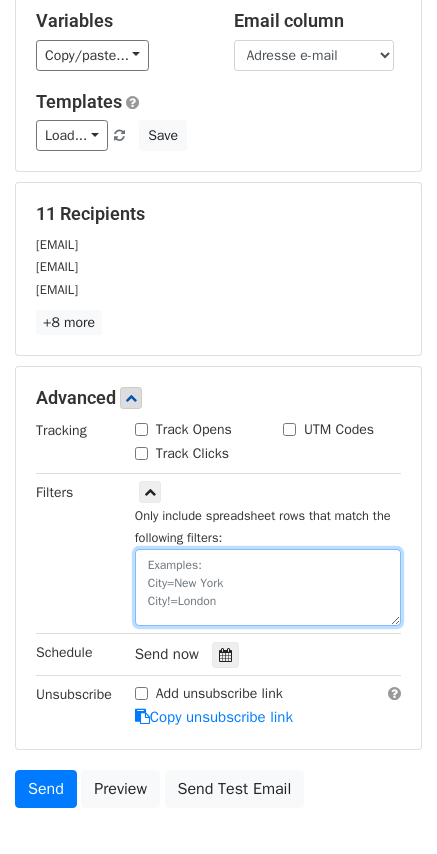 click at bounding box center (268, 587) 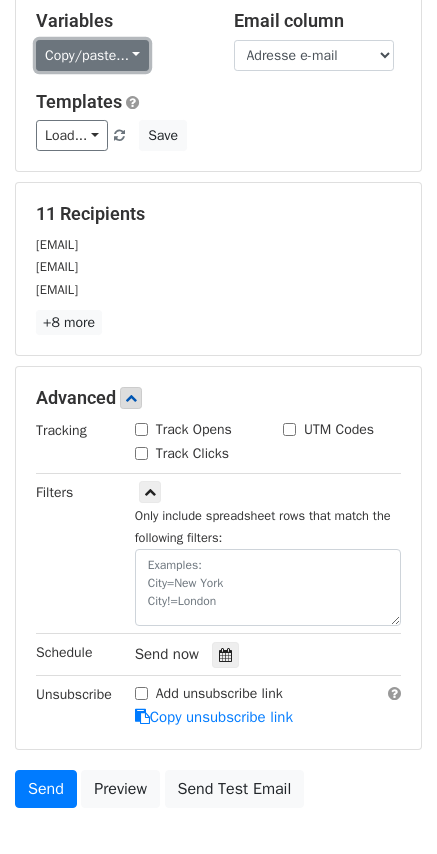click on "Copy/paste..." at bounding box center (92, 55) 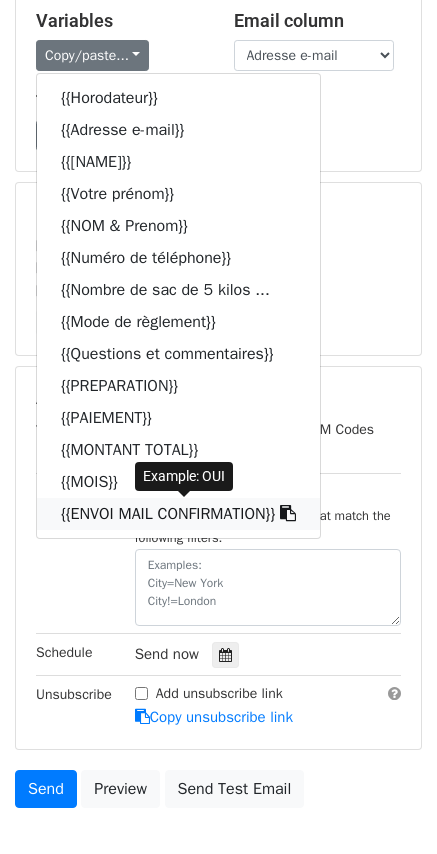 click at bounding box center (288, 513) 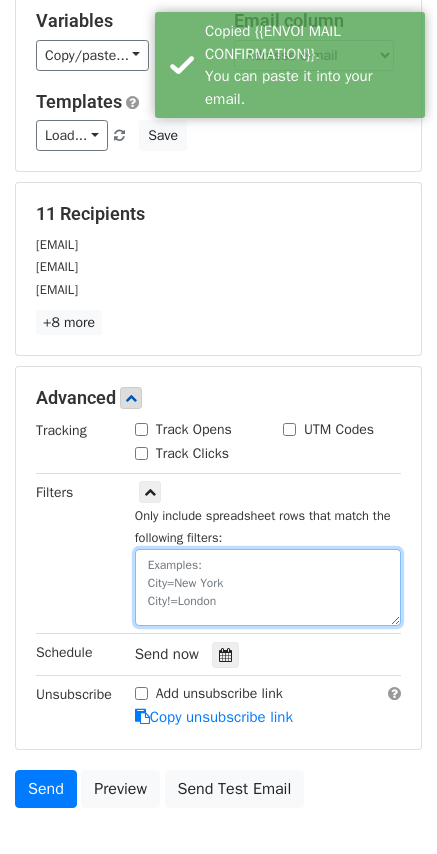 click at bounding box center [268, 587] 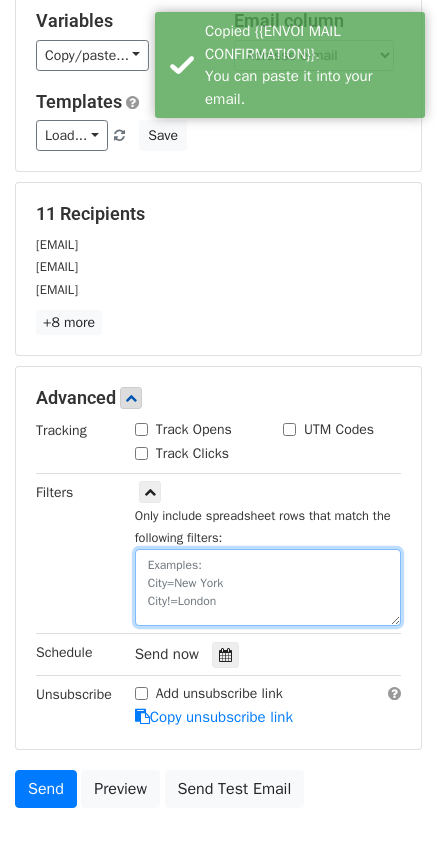 paste on "{{ENVOI MAIL CONFIRMATION}}" 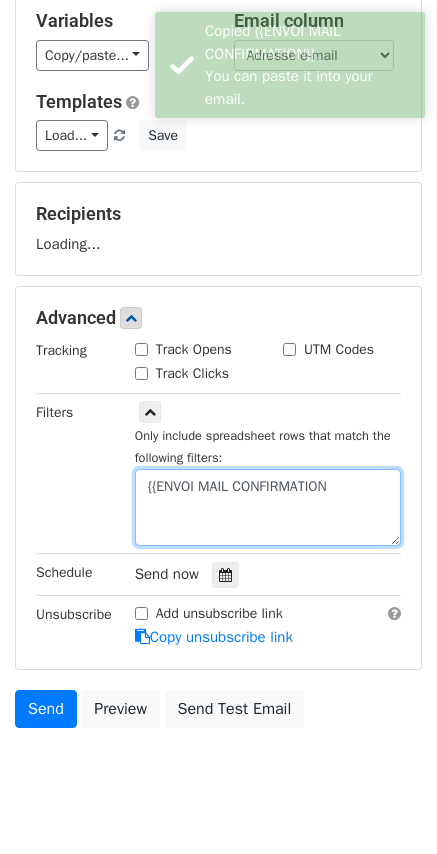 click on "{{ENVOI MAIL CONFIRMATION" at bounding box center (268, 507) 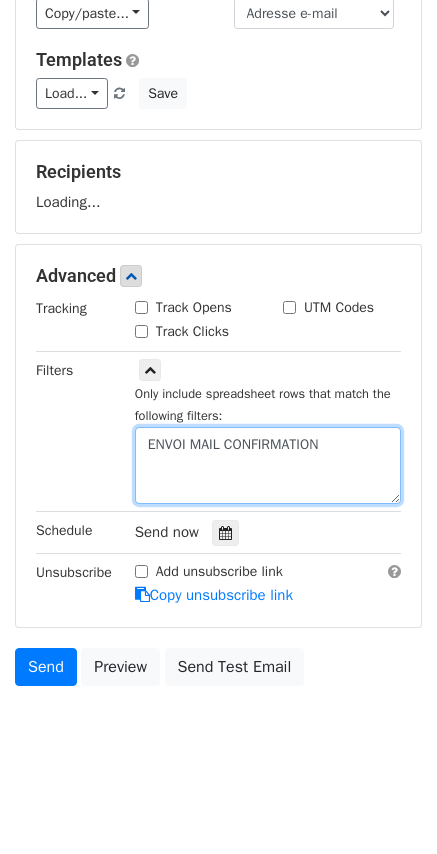 scroll, scrollTop: 369, scrollLeft: 0, axis: vertical 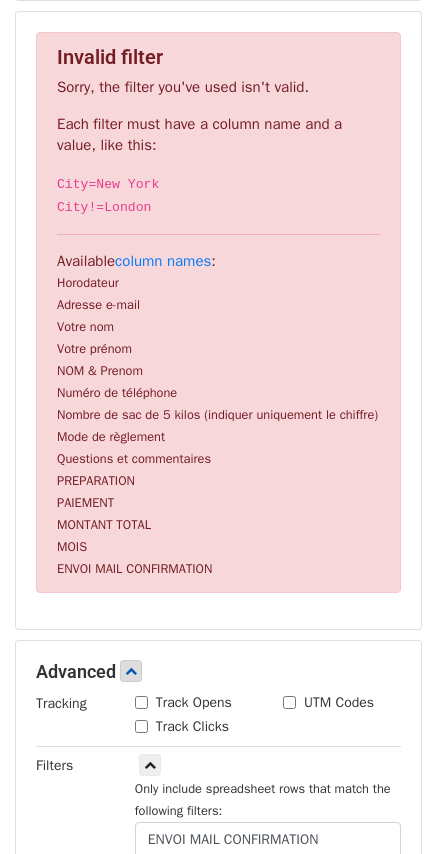 click on "Available  column names :
Horodateur
Adresse e-mail
Votre nom
Votre prénom
NOM & Prenom
Numéro de téléphone
Nombre de sac de 5 kilos (indiquer uniquement le chiffre)
Mode de règlement
Questions et commentaires
PREPARATION
PAIEMENT
MONTANT TOTAL
MOIS
ENVOI MAIL CONFIRMATION" at bounding box center (218, 415) 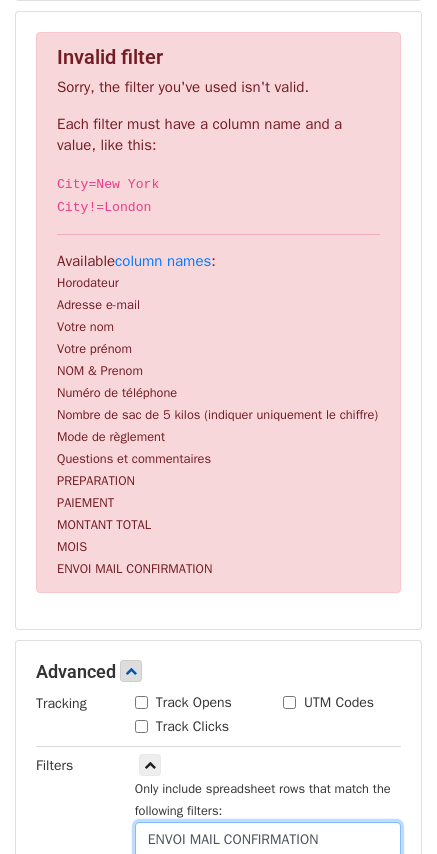 click on "ENVOI MAIL CONFIRMATION" at bounding box center (268, 860) 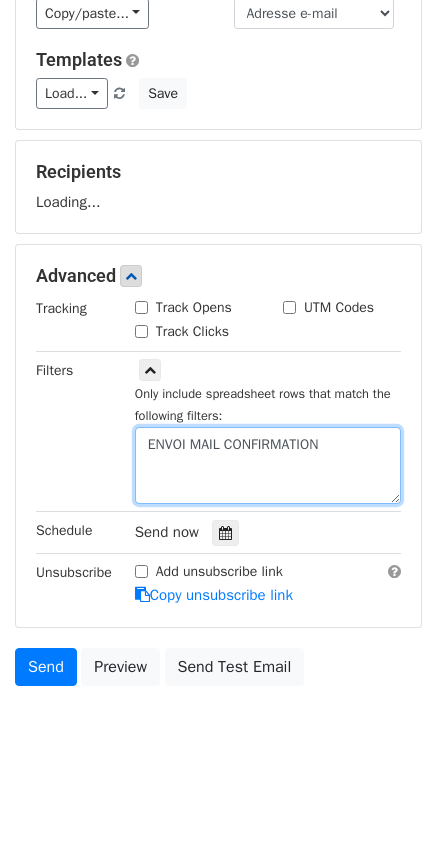 scroll, scrollTop: 369, scrollLeft: 0, axis: vertical 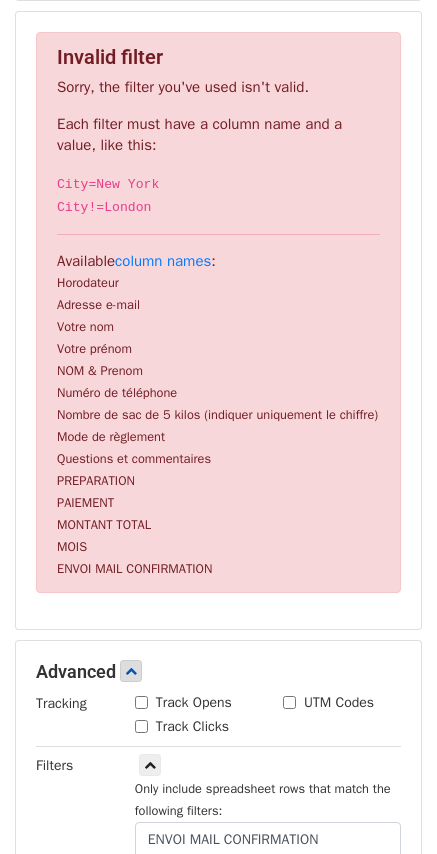 click on "Available  column names :
Horodateur
Adresse e-mail
Votre nom
Votre prénom
NOM & Prenom
Numéro de téléphone
Nombre de sac de 5 kilos (indiquer uniquement le chiffre)
Mode de règlement
Questions et commentaires
PREPARATION
PAIEMENT
MONTANT TOTAL
MOIS
ENVOI MAIL CONFIRMATION" at bounding box center (218, 415) 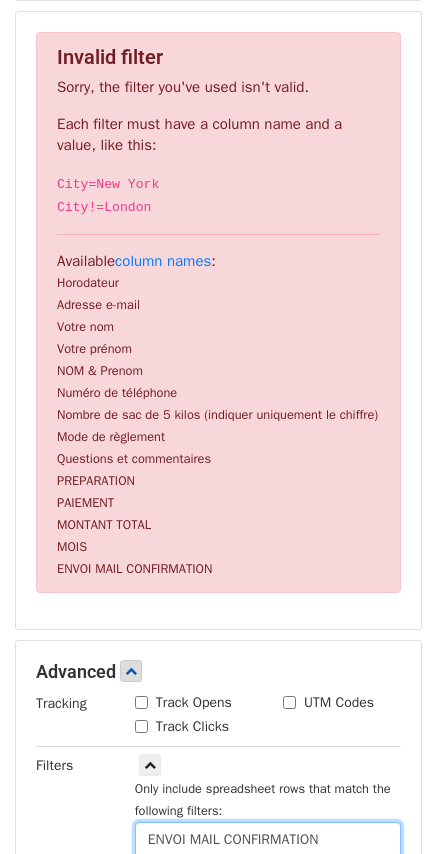 click on "ENVOI MAIL CONFIRMATION" at bounding box center (268, 860) 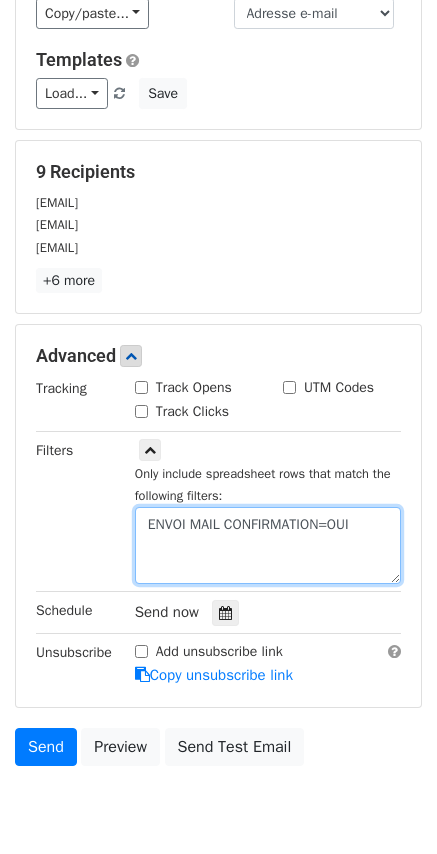scroll, scrollTop: 320, scrollLeft: 0, axis: vertical 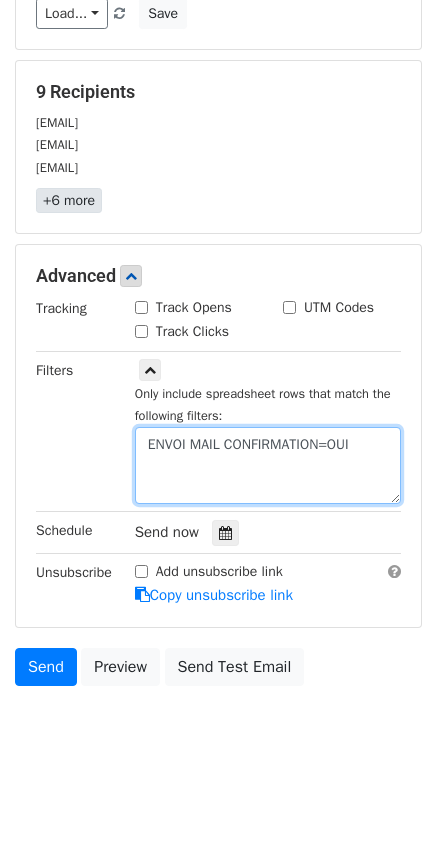 type on "ENVOI MAIL CONFIRMATION=OUI" 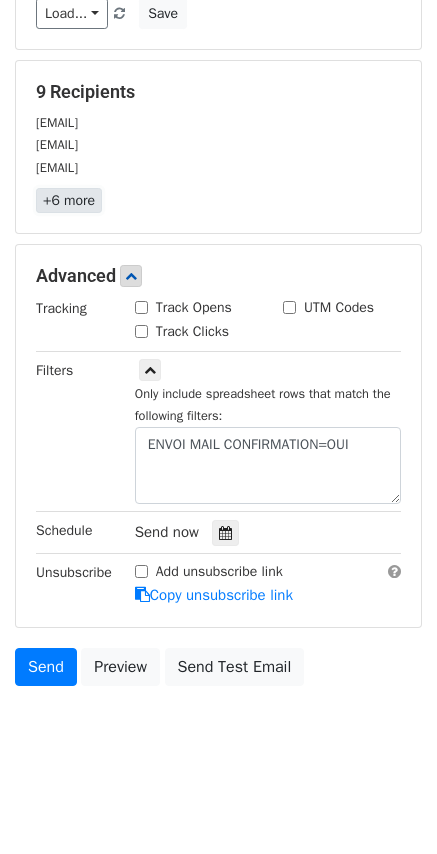 click on "+6 more" at bounding box center (69, 200) 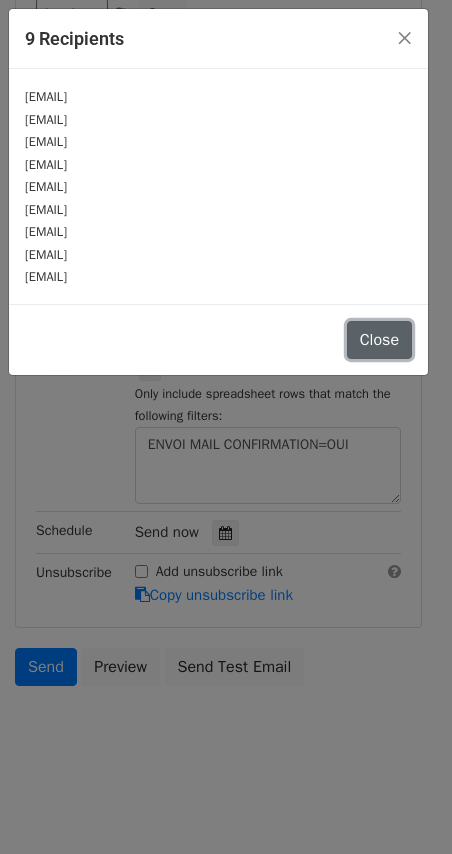 click on "Close" at bounding box center (379, 340) 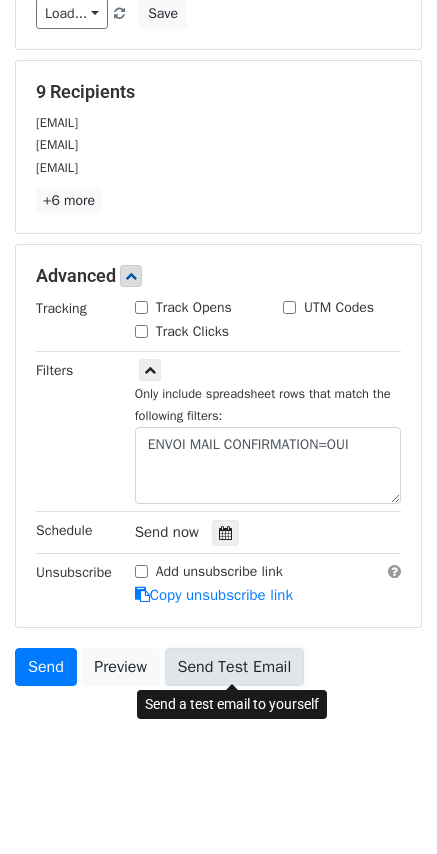click on "Send Test Email" at bounding box center (235, 667) 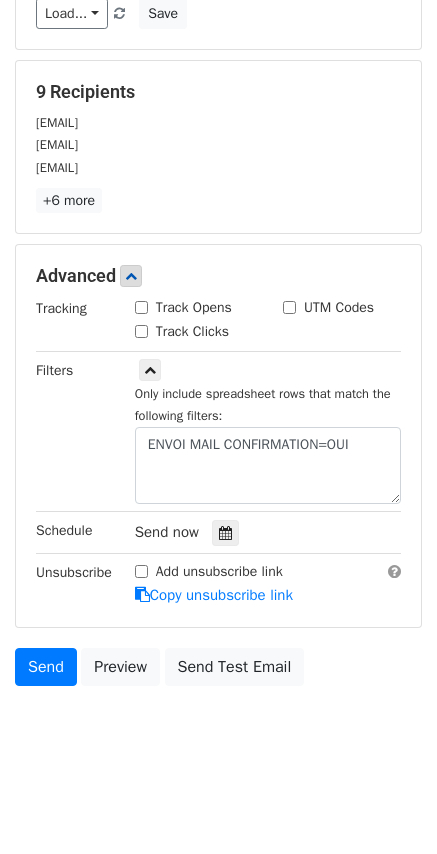 click on "New Campaign
Daily emails left: 50
Google Sheet:
COMMANDE RIZ CILAM
1. Write your email in Gmail
2. Click
Send
Variables
Copy/paste...
{{Horodateur}}
{{Adresse e-mail}}
{{Votre nom}}
{{Votre prénom}}
{{NOM & Prenom}}
{{Numéro de téléphone}}
{{Nombre de sac de 5 kilos ...
{{Mode de règlement}}
{{Questions et commentaires}}
{{PREPARATION}}
{{PAIEMENT}}
{{MONTANT TOTAL}}
{{MOIS}}
{{ENVOI MAIL CONFIRMATION}}
Email column
Horodateur
Adresse e-mail
Votre nom
Votre prénom
NOM & Prenom
Numéro de téléphone
Nombre de sac de 5 kilos (indiquer uniquement le chiffre)
Mode de règlement
Questions et commentaires
PREPARATION
PAIEMENT
MONTANT TOTAL
MOIS
ENVOI MAIL CONFIRMATION
Templates
Load...
CONFIRMATION DE COMMANDE
Save" at bounding box center (218, 235) 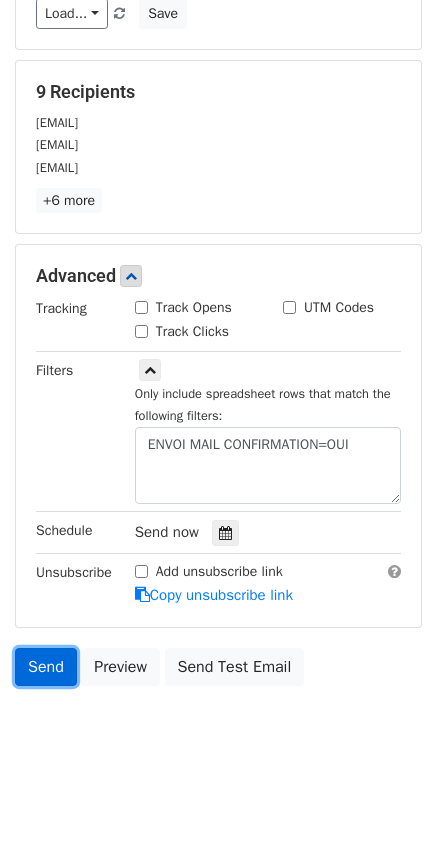 click on "Send" at bounding box center [46, 667] 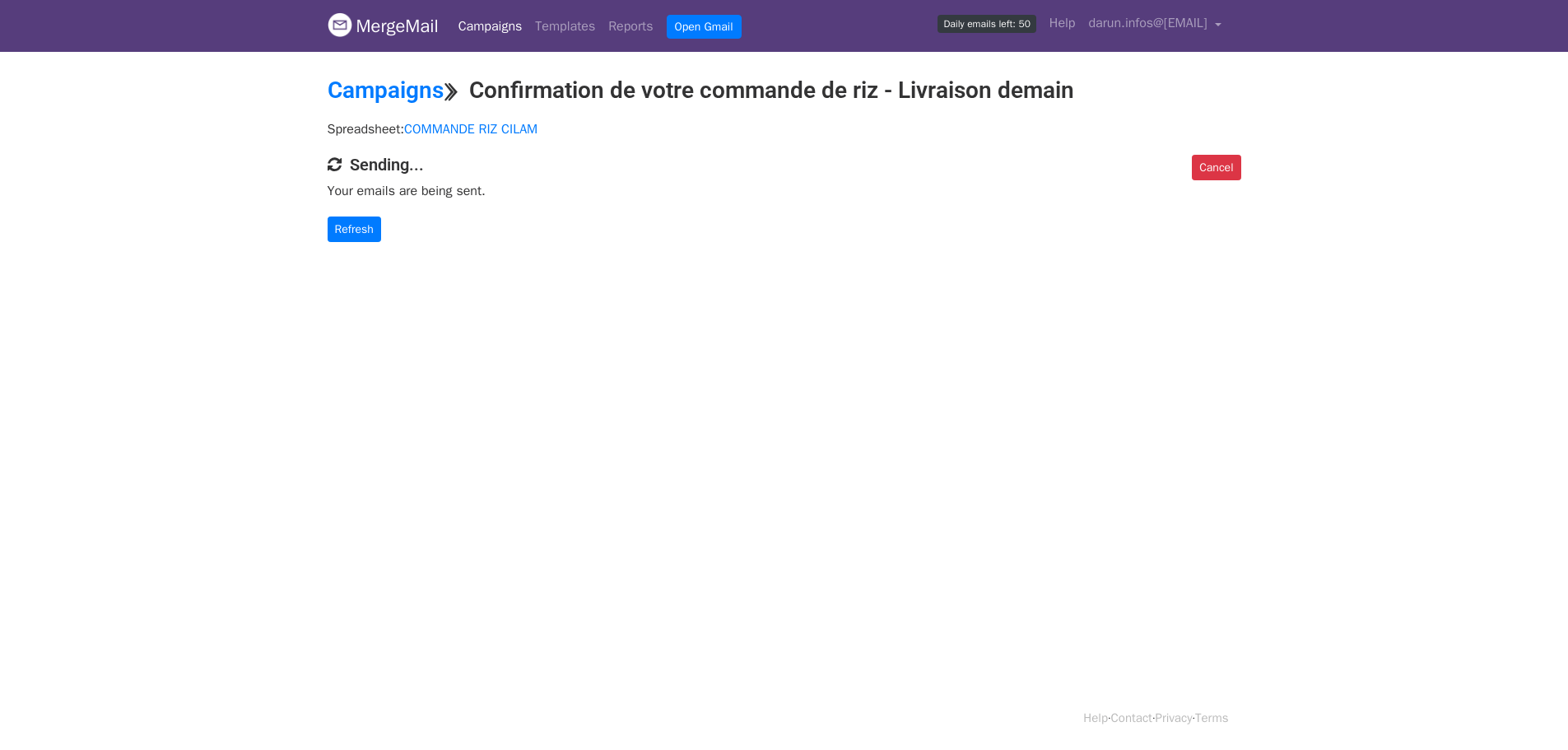scroll, scrollTop: 0, scrollLeft: 0, axis: both 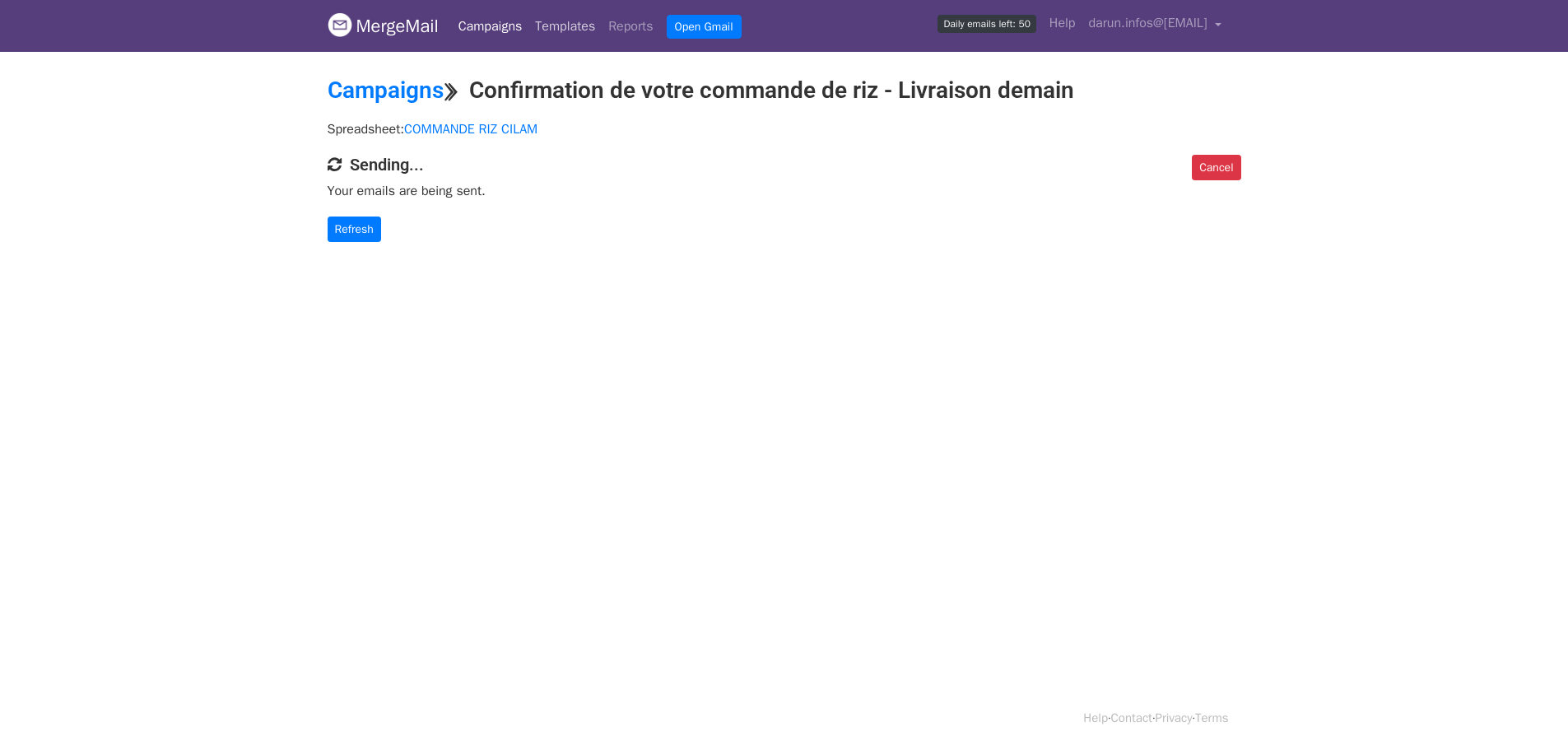 click on "Templates" at bounding box center (565, 26) 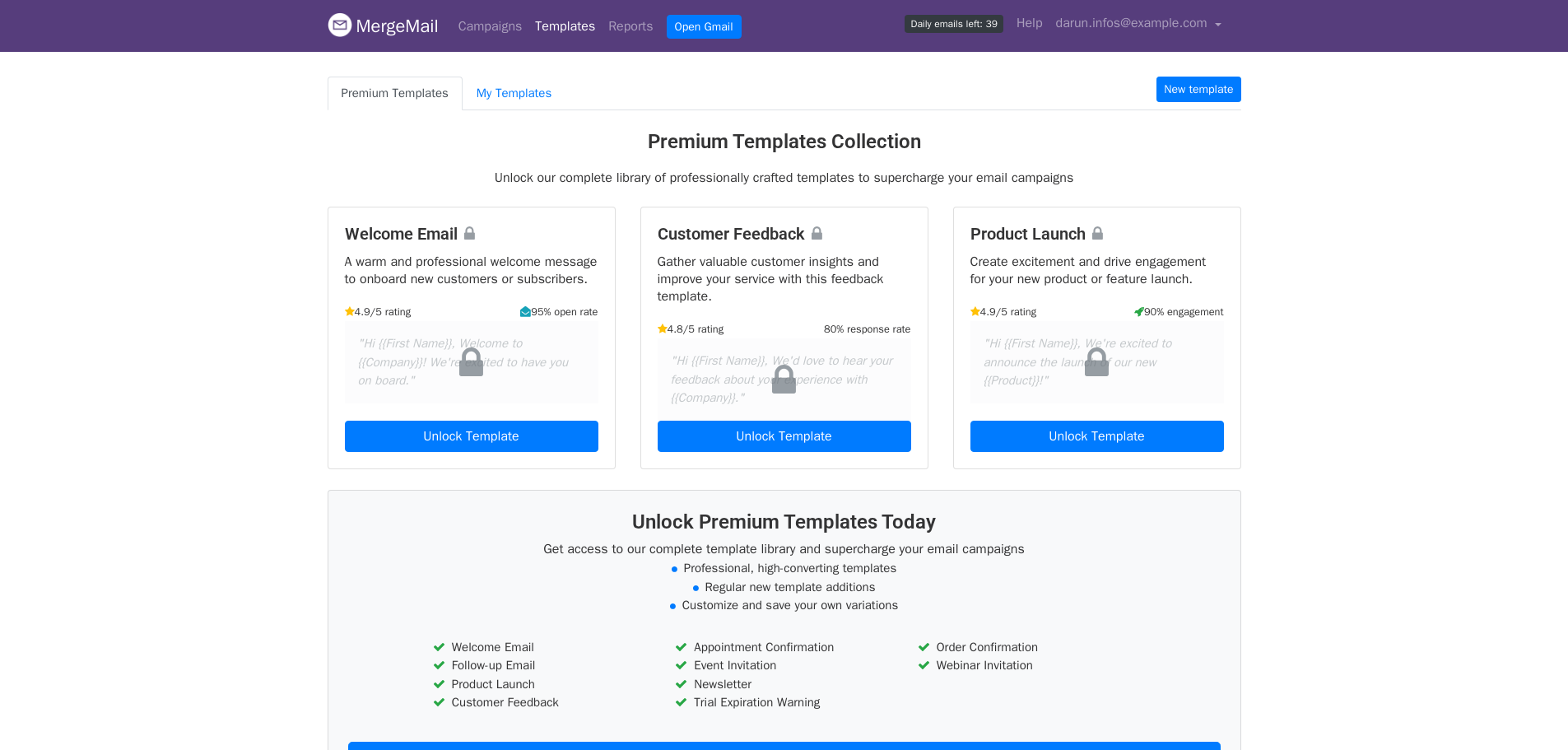 scroll, scrollTop: 0, scrollLeft: 0, axis: both 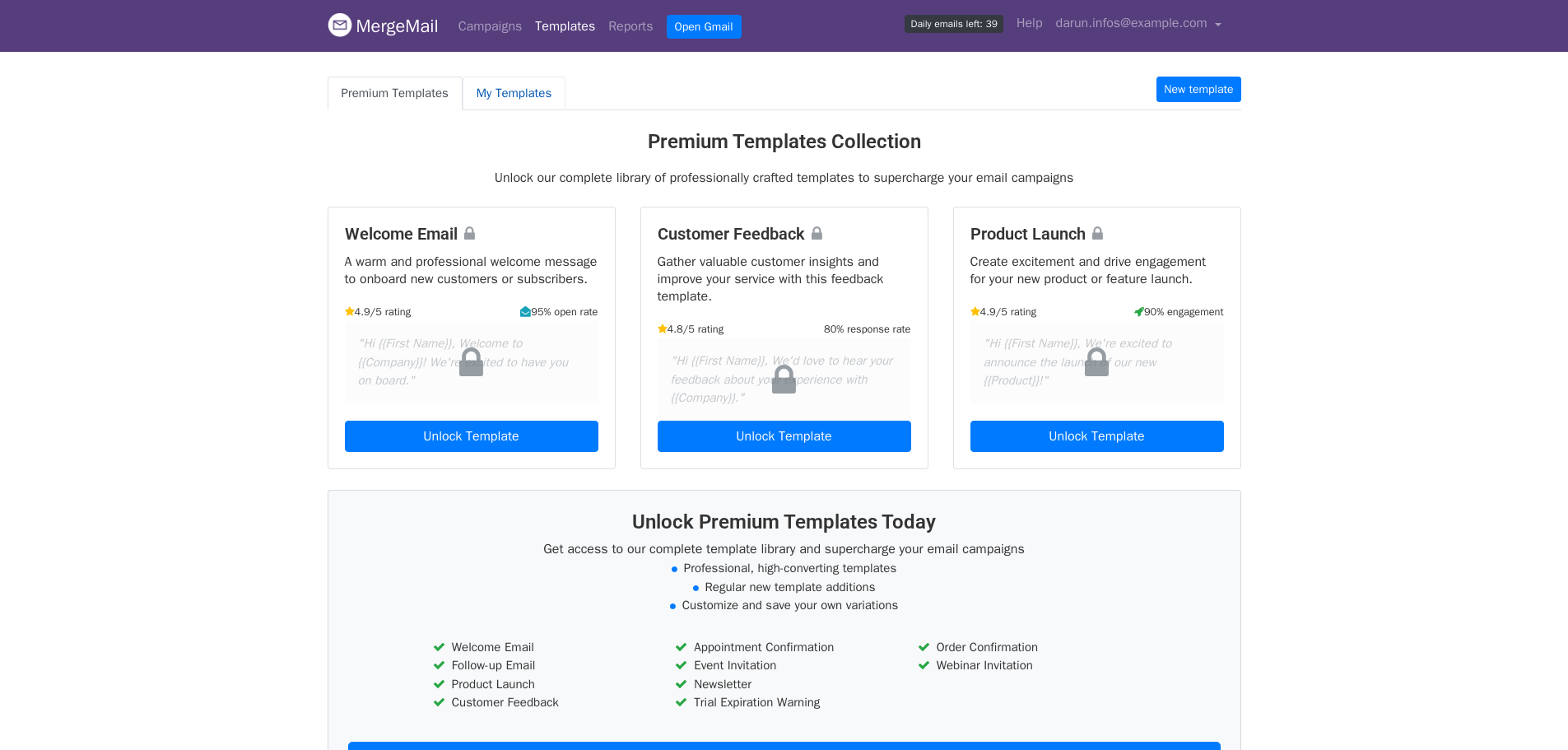 click on "My Templates" at bounding box center (514, 93) 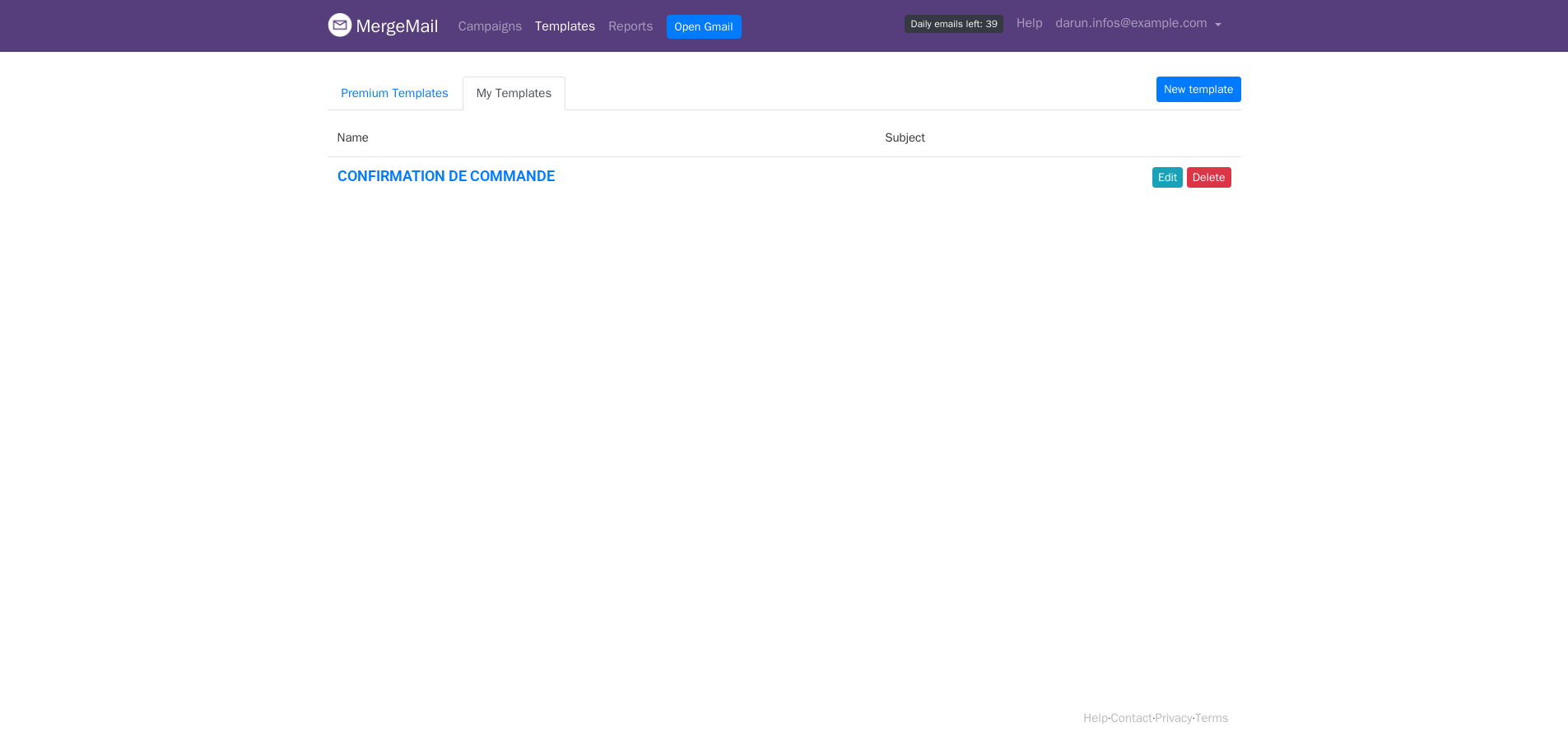 scroll, scrollTop: 0, scrollLeft: 0, axis: both 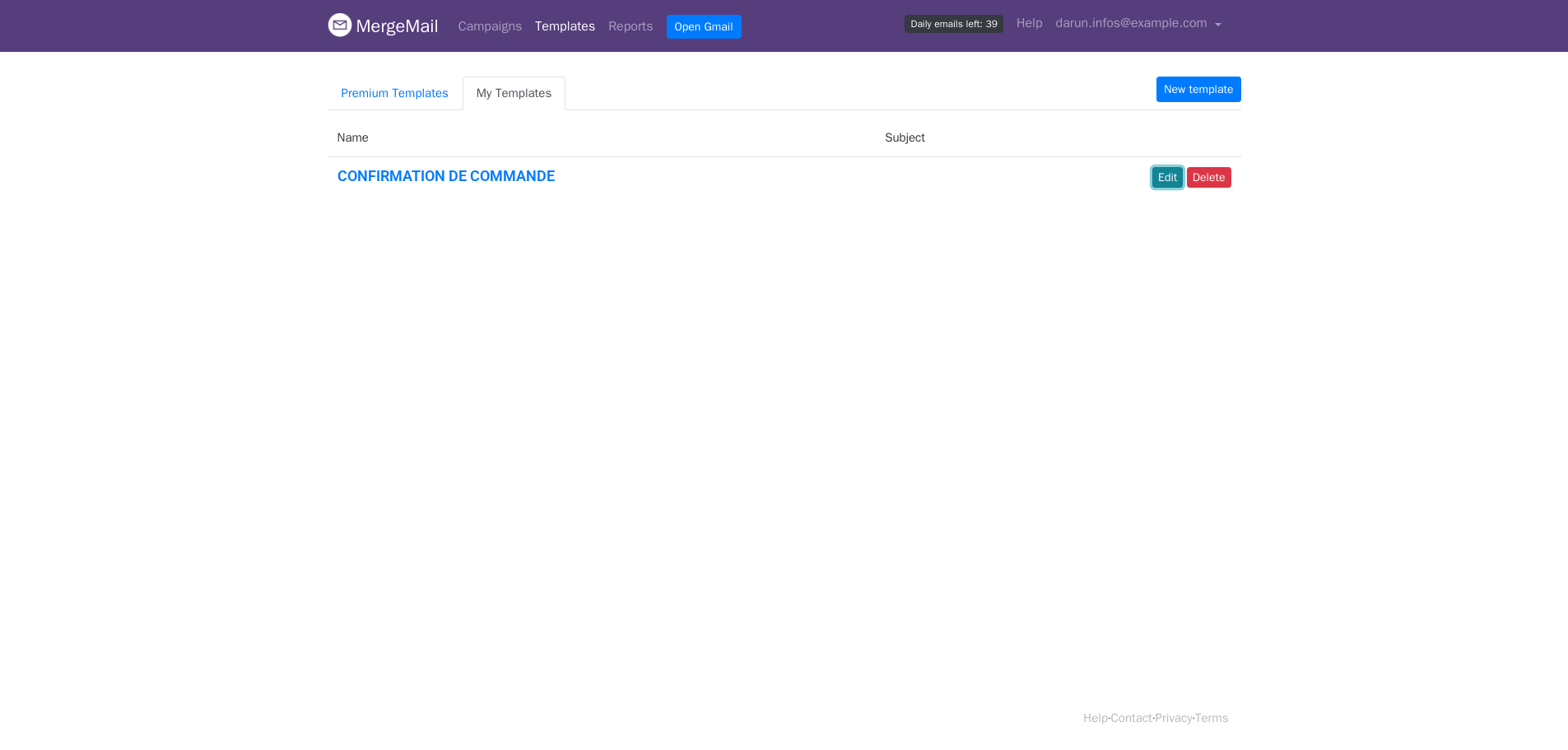 click on "Edit" at bounding box center [1167, 177] 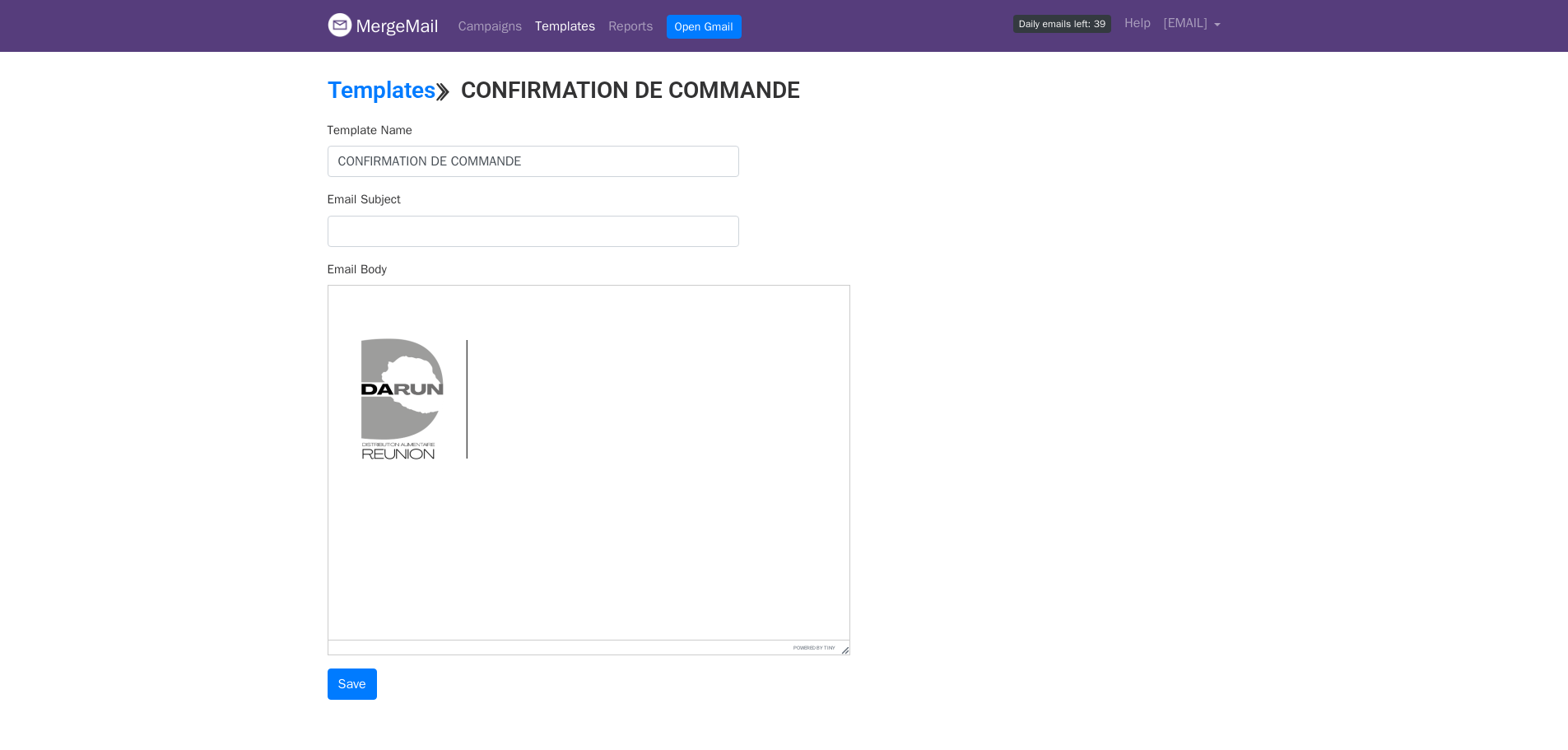 scroll, scrollTop: 0, scrollLeft: 0, axis: both 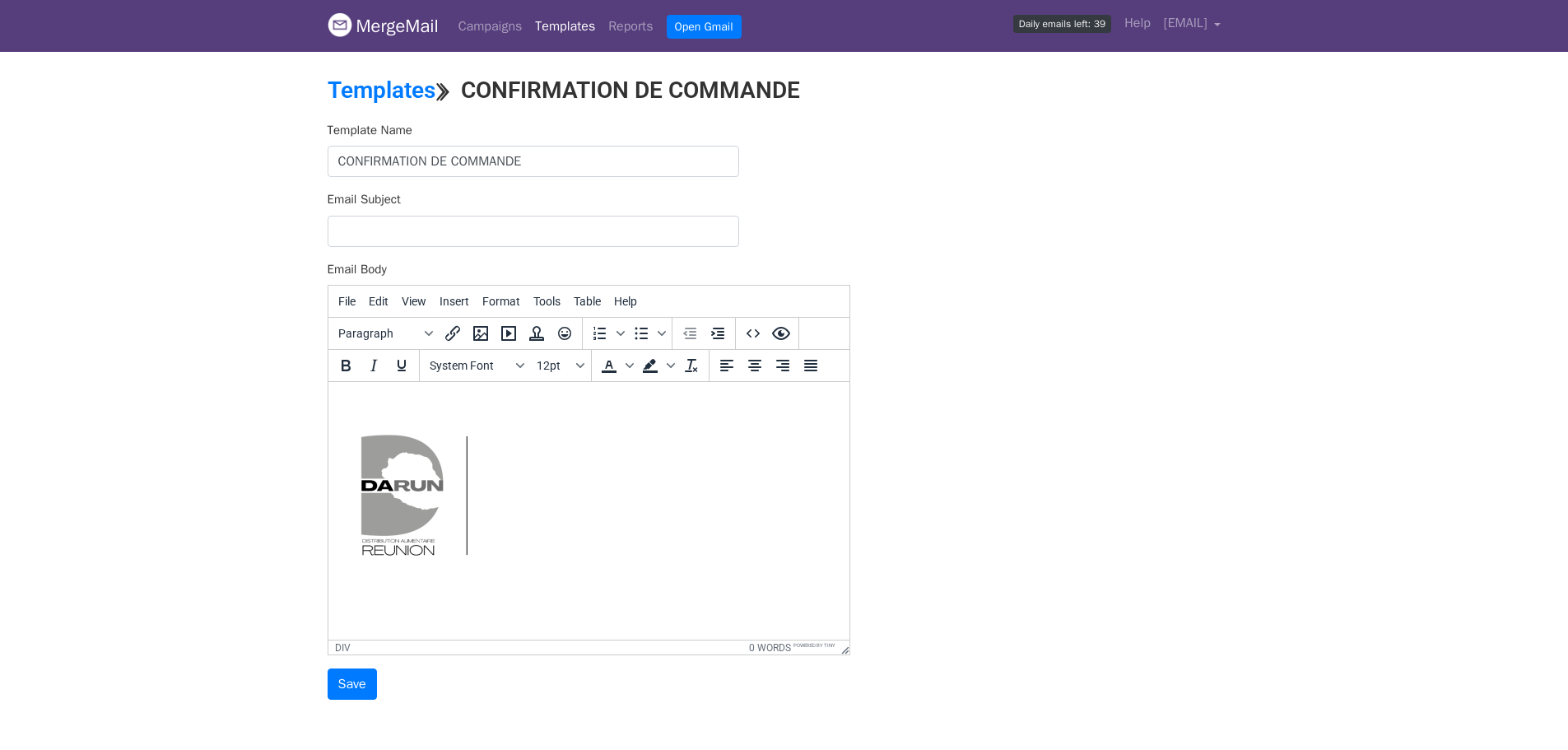 click at bounding box center (588, 489) 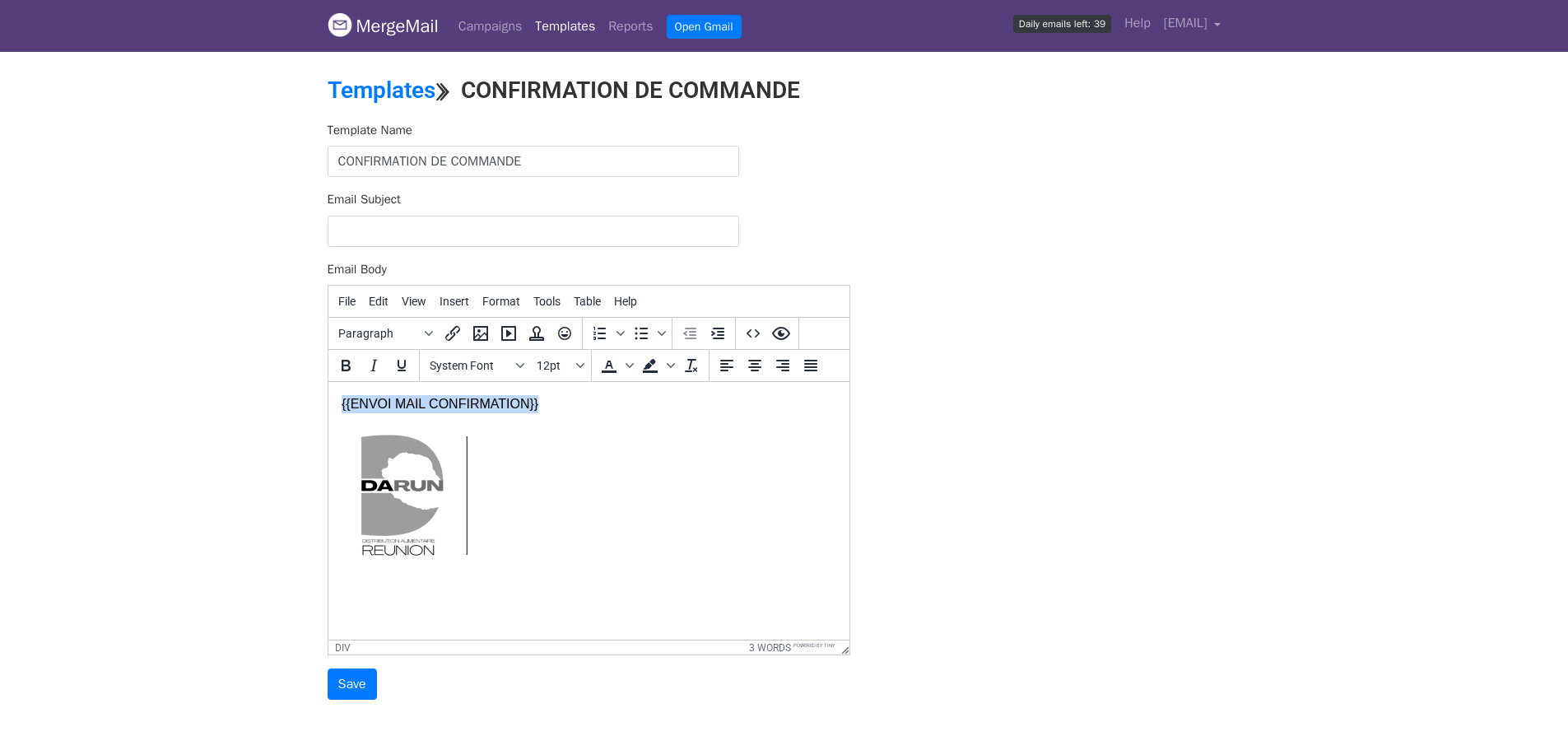 drag, startPoint x: 544, startPoint y: 409, endPoint x: 339, endPoint y: 397, distance: 205.3509 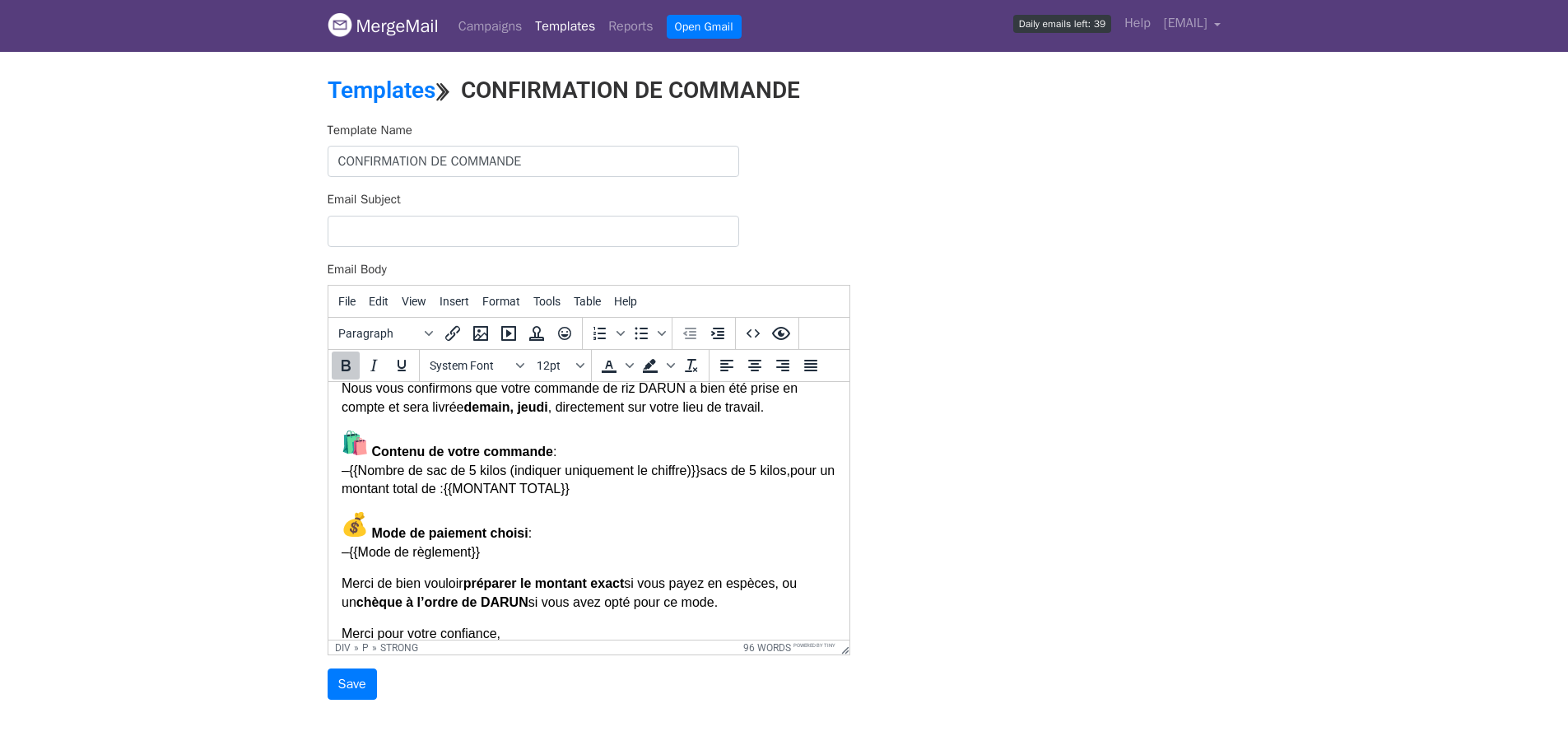 scroll, scrollTop: 0, scrollLeft: 0, axis: both 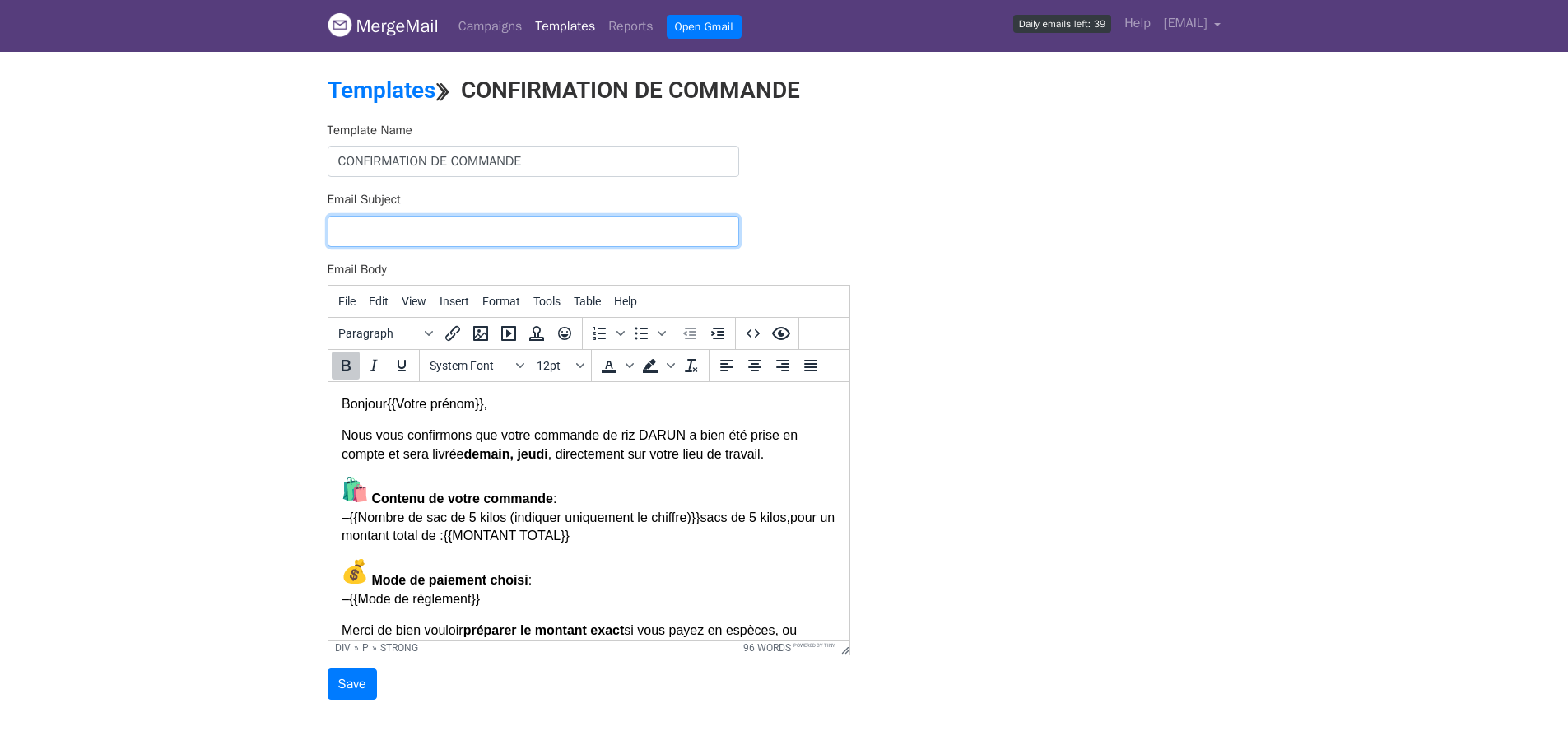 click on "Email Subject" at bounding box center (533, 231) 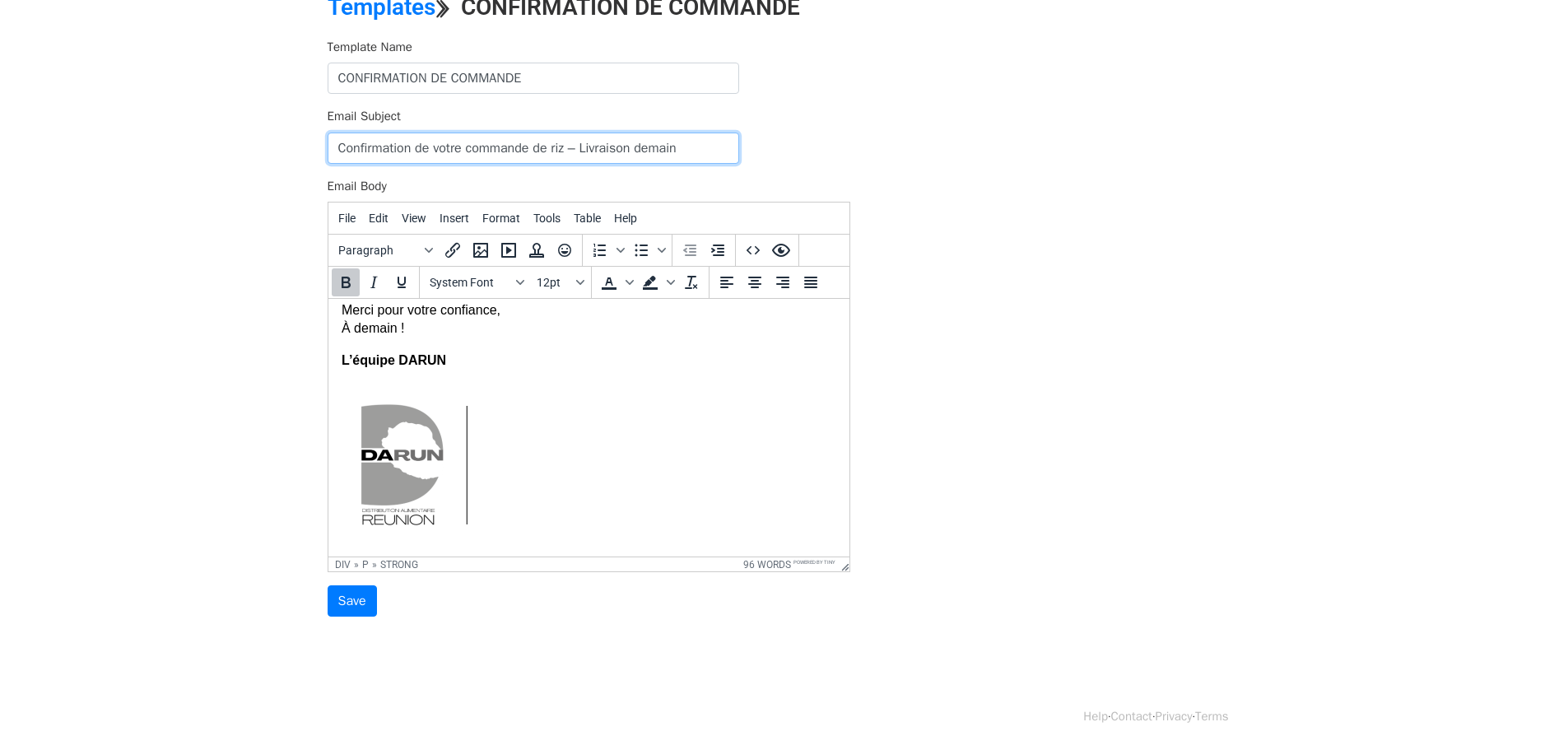 scroll, scrollTop: 294, scrollLeft: 0, axis: vertical 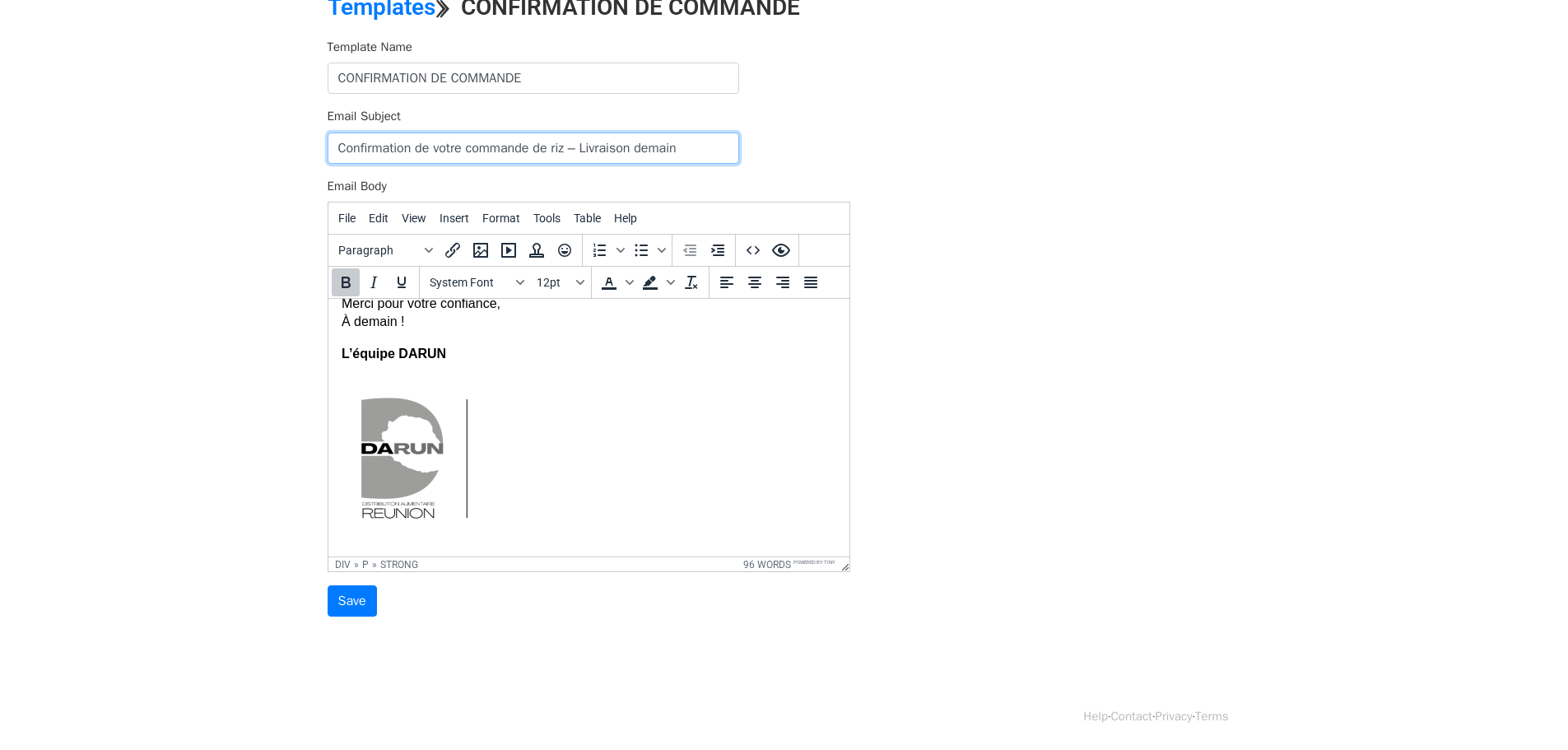 type on "Confirmation de votre commande de riz – Livraison demain" 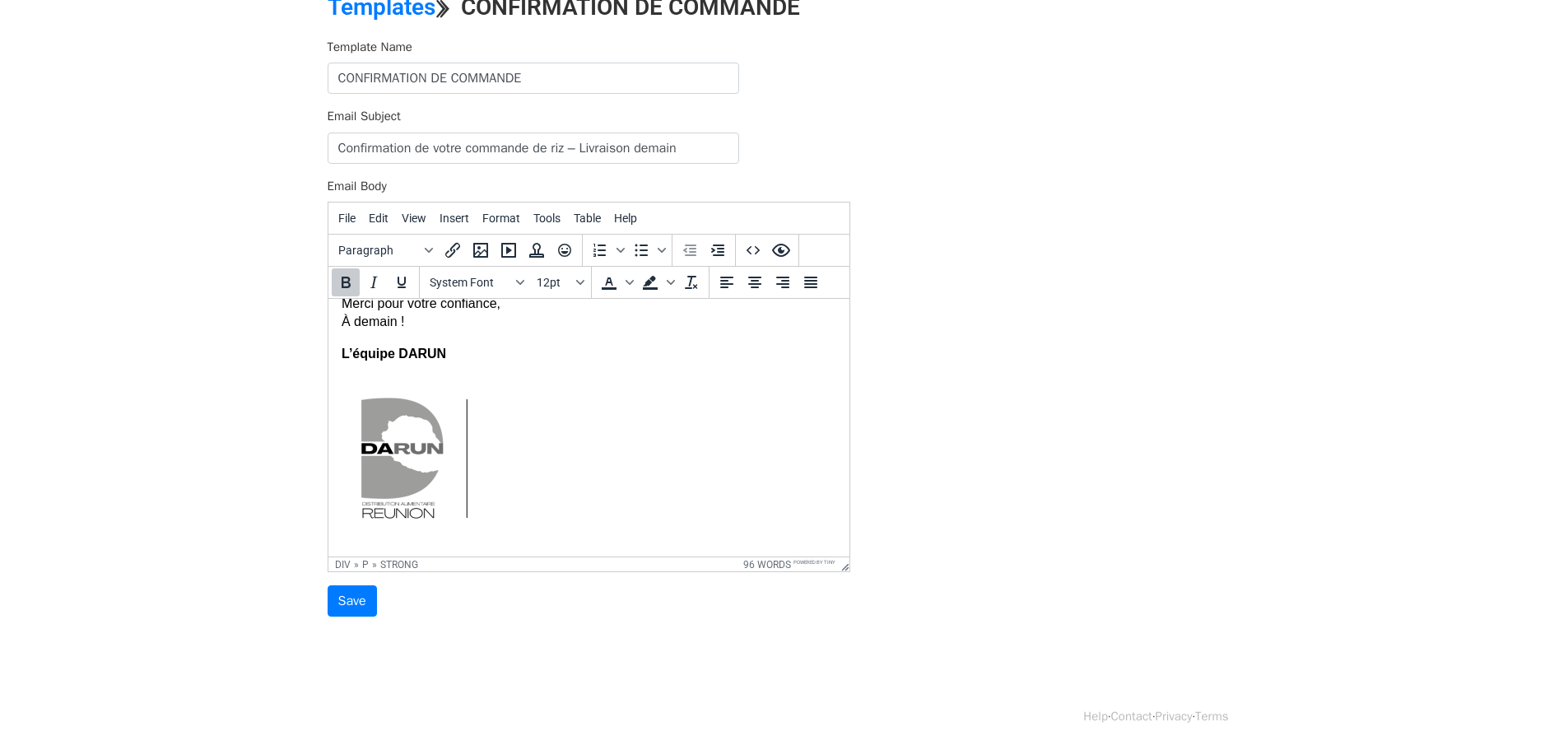 click at bounding box center (588, 461) 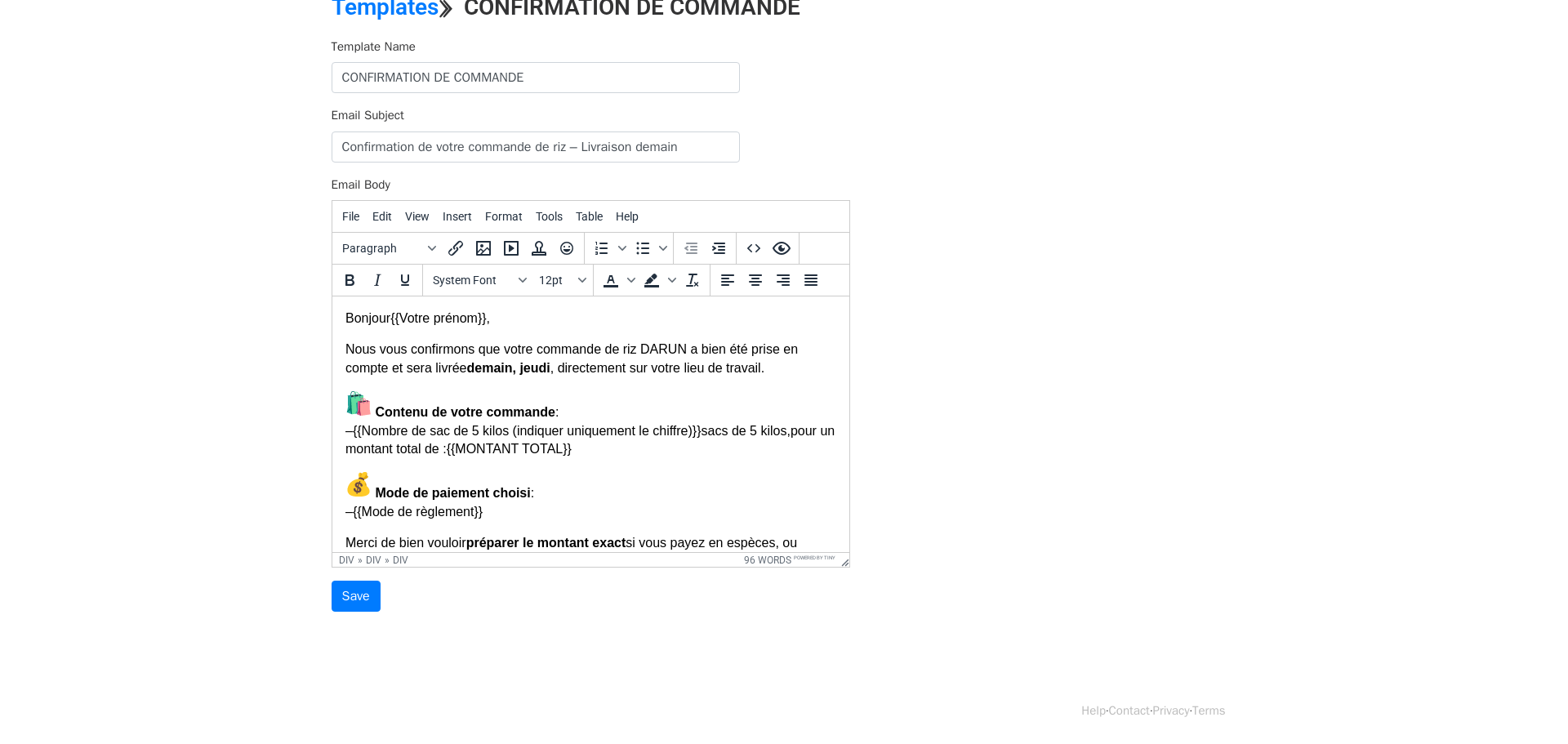 scroll, scrollTop: 0, scrollLeft: 0, axis: both 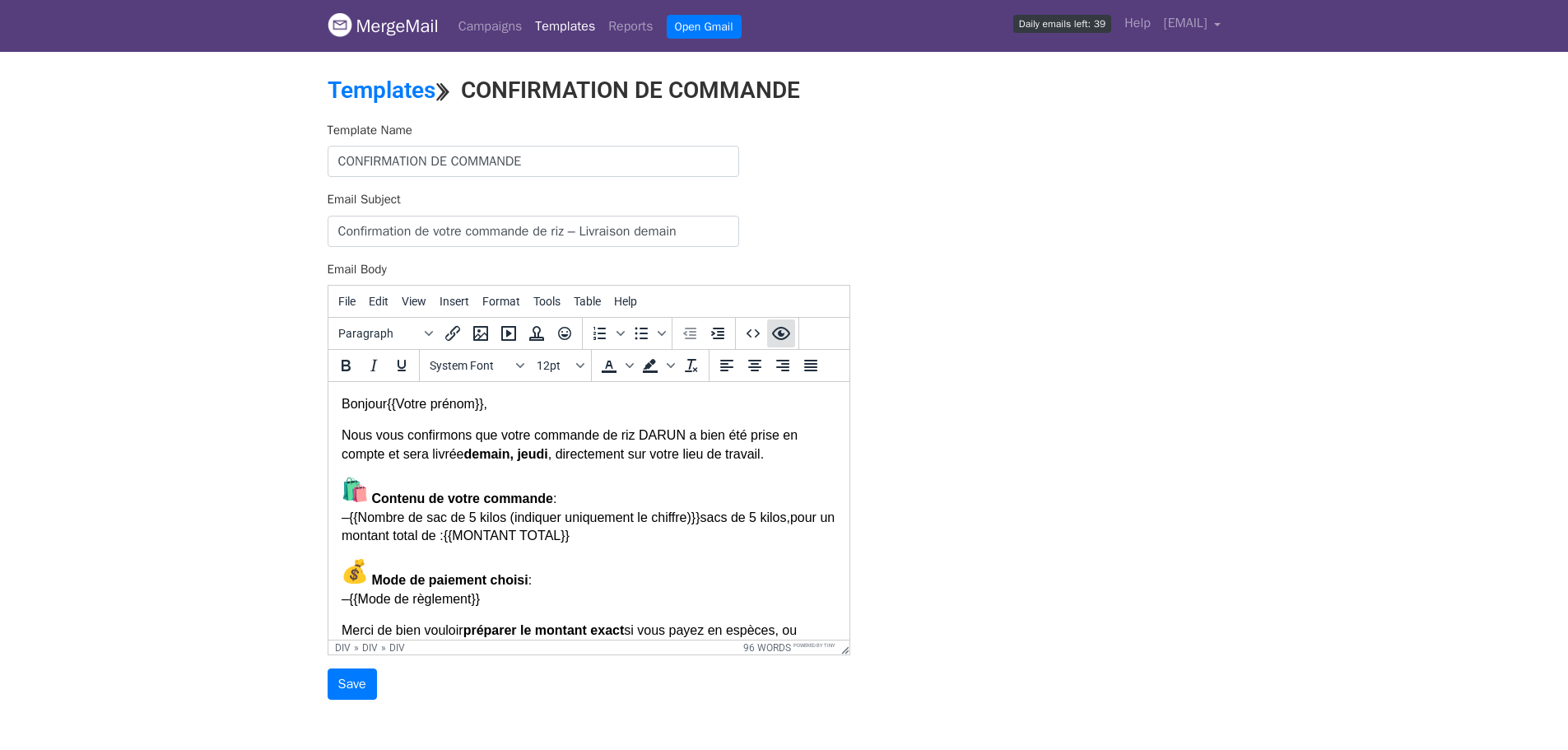click 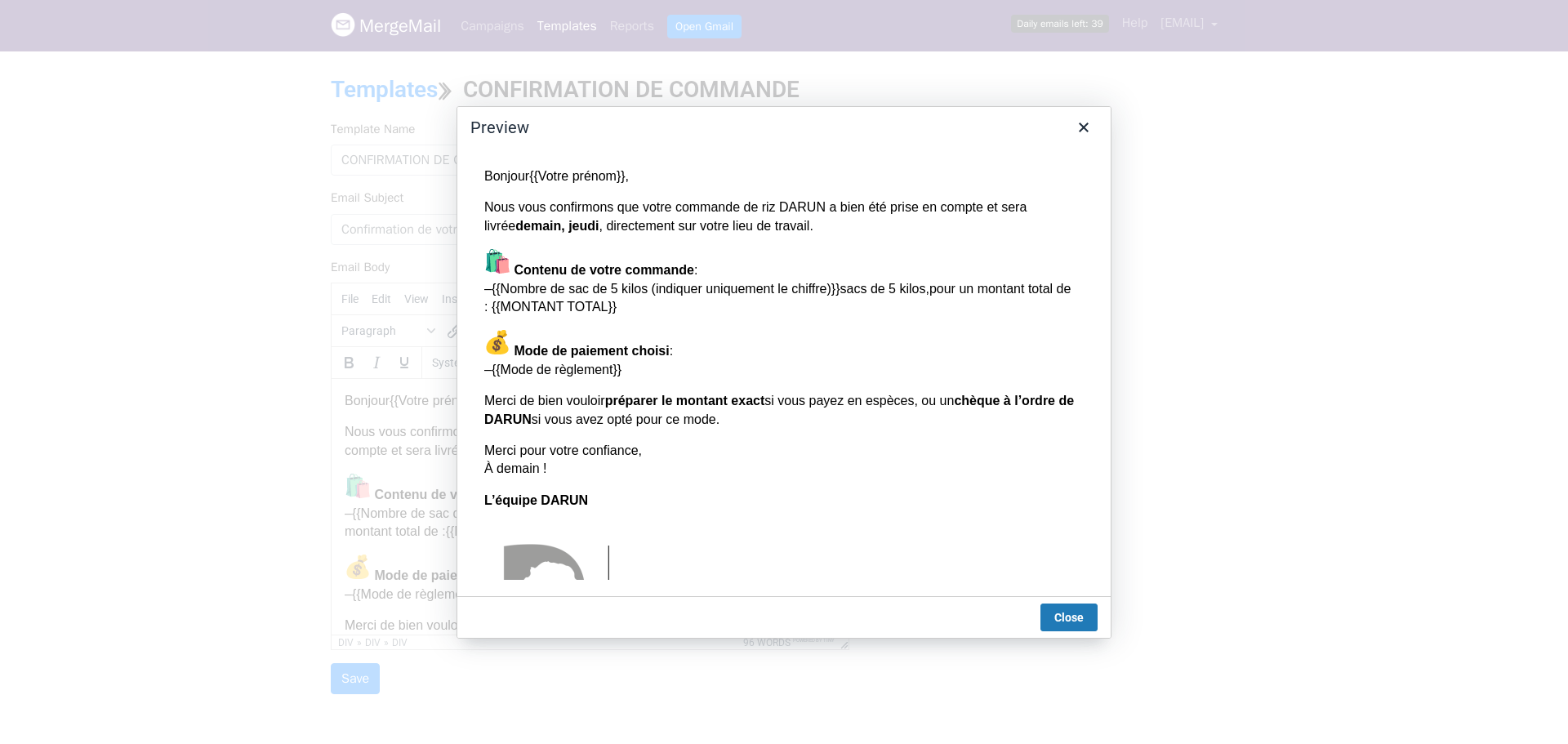 scroll, scrollTop: 0, scrollLeft: 0, axis: both 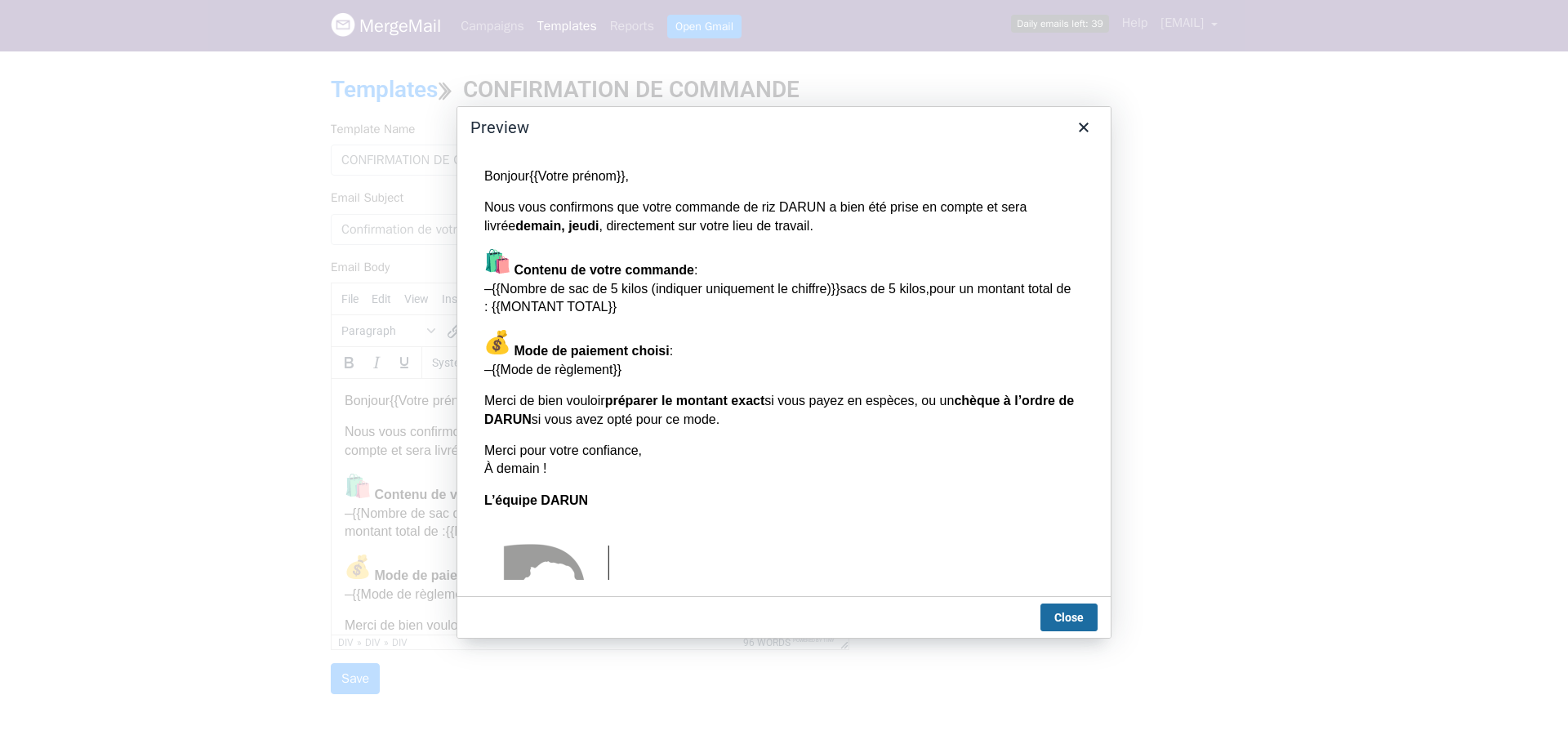 click on "Close" at bounding box center (1069, 617) 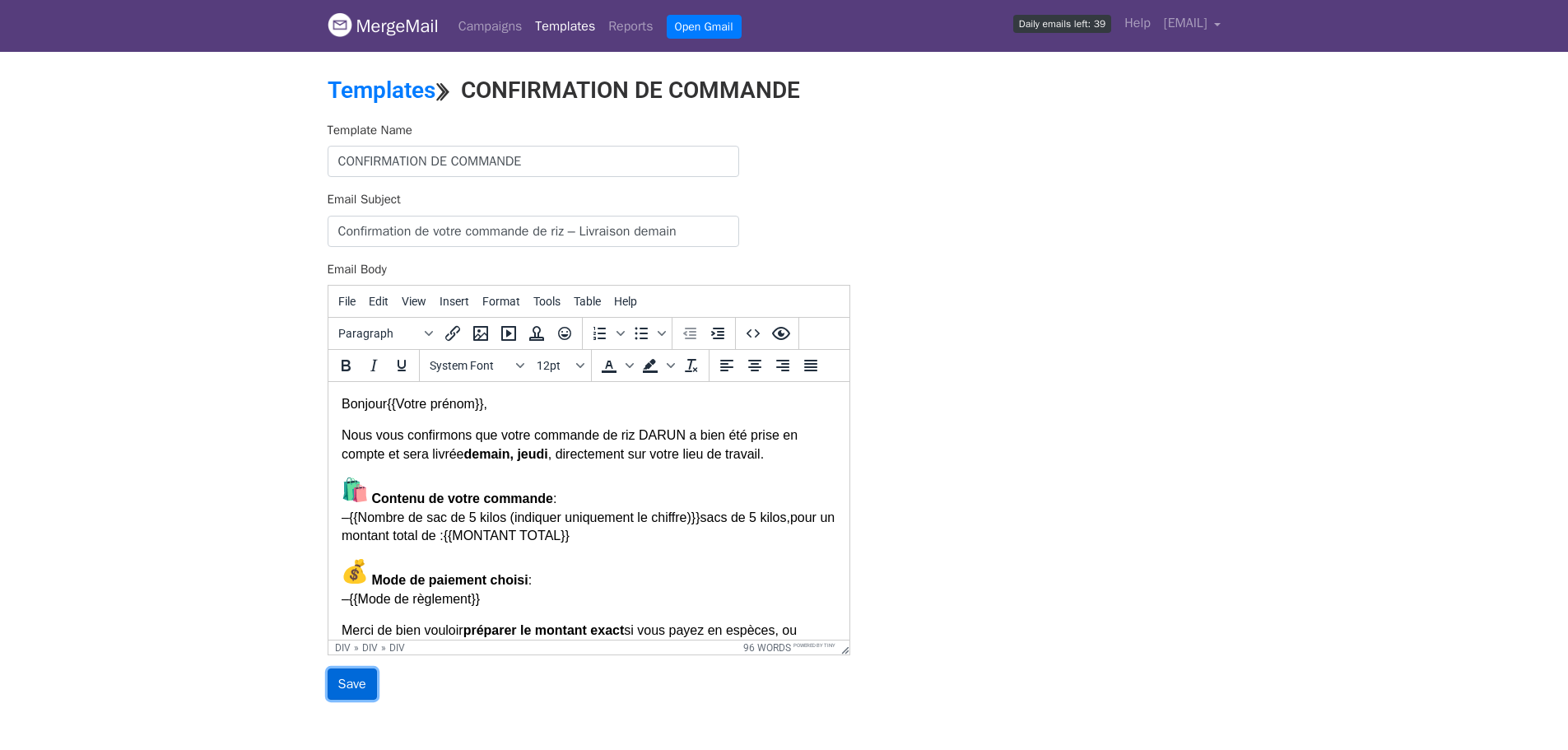 click on "Save" at bounding box center [352, 684] 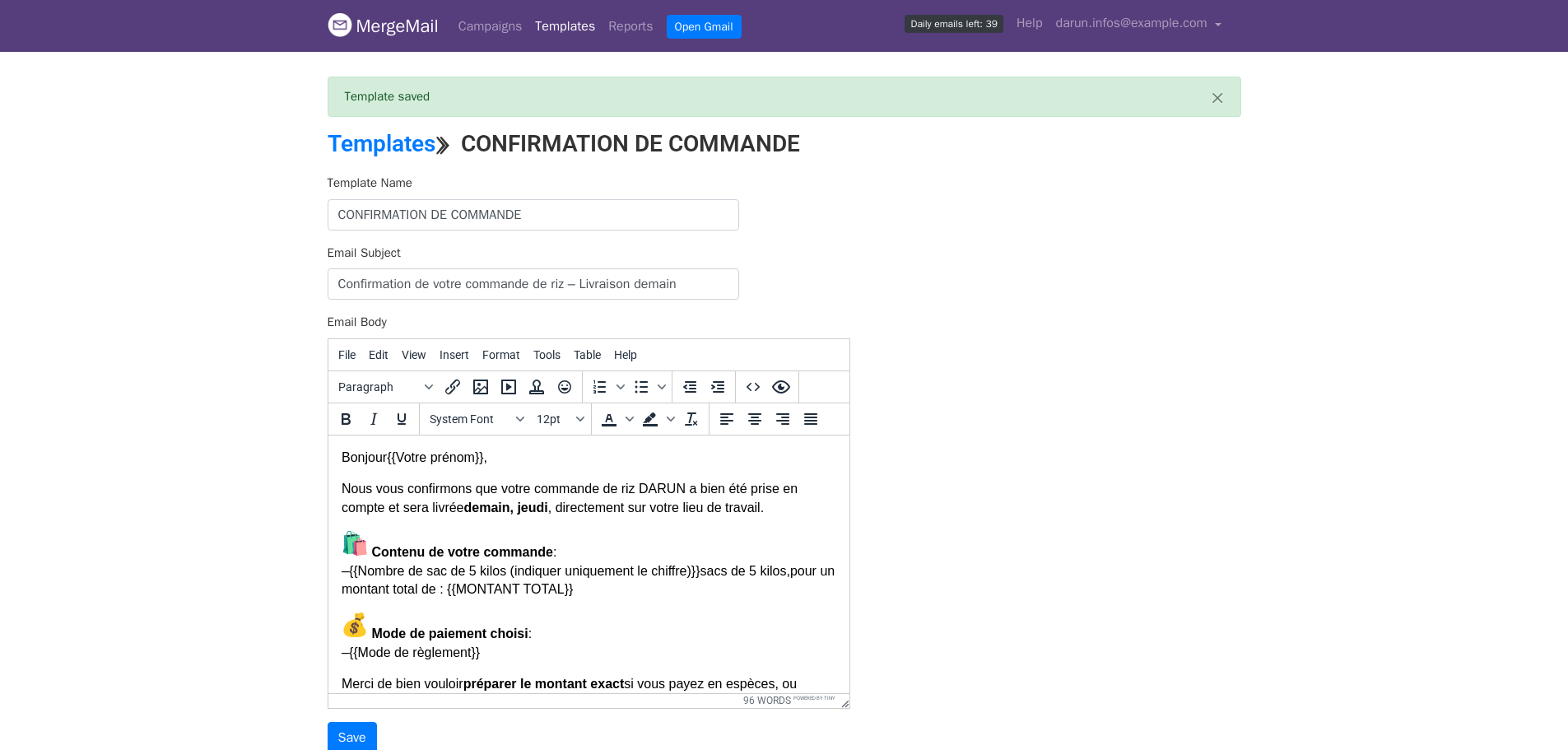 scroll, scrollTop: 0, scrollLeft: 0, axis: both 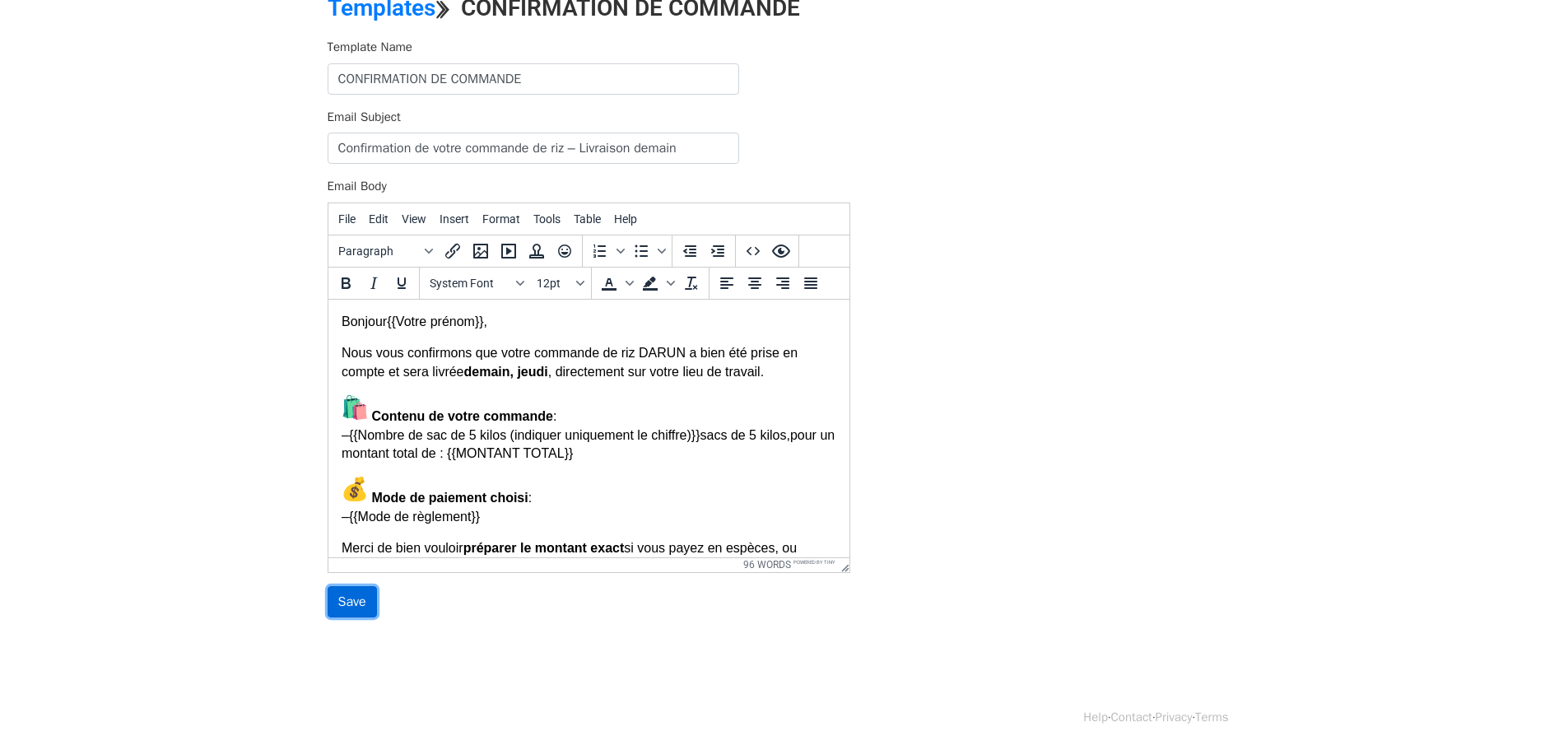 click on "Save" at bounding box center (352, 602) 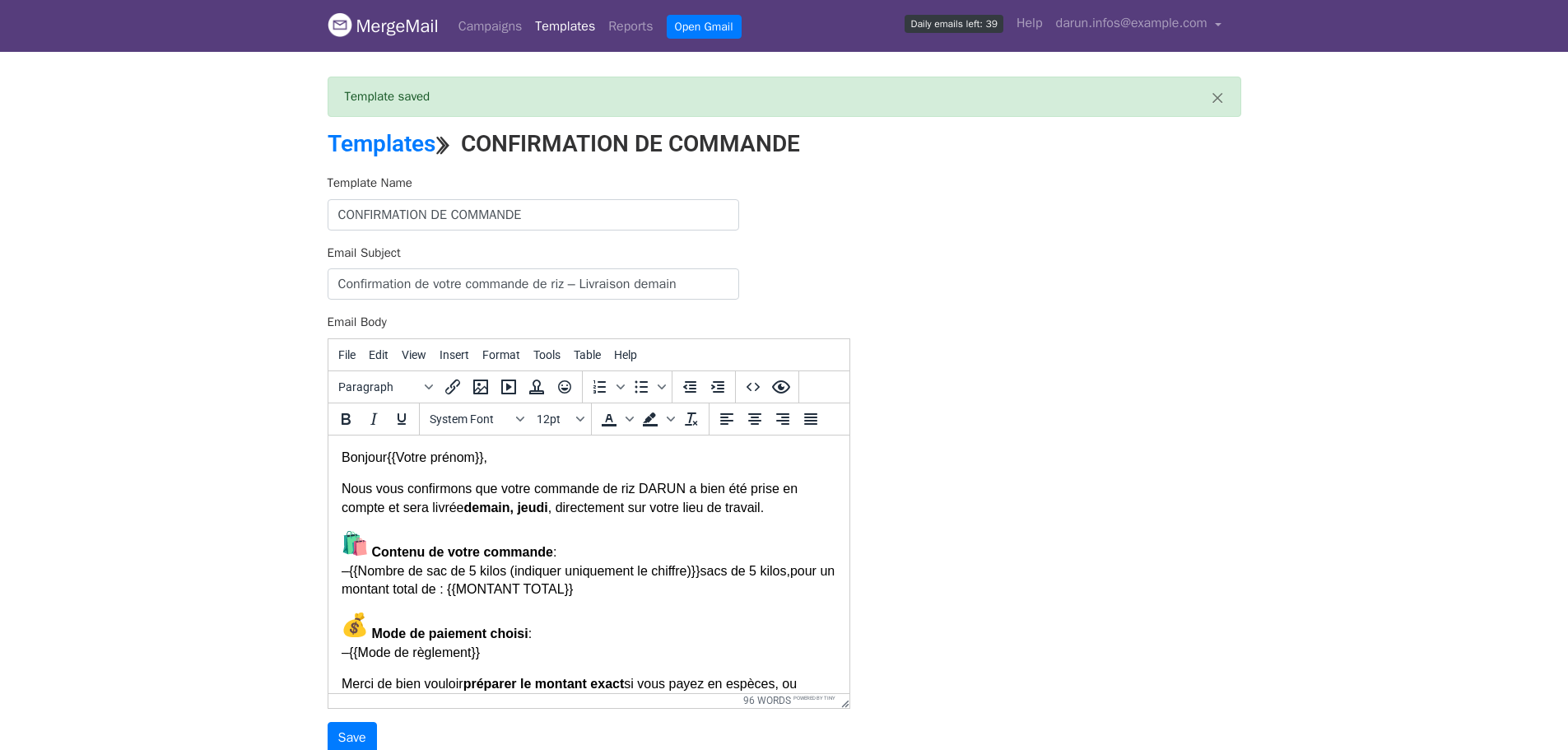 scroll, scrollTop: 0, scrollLeft: 0, axis: both 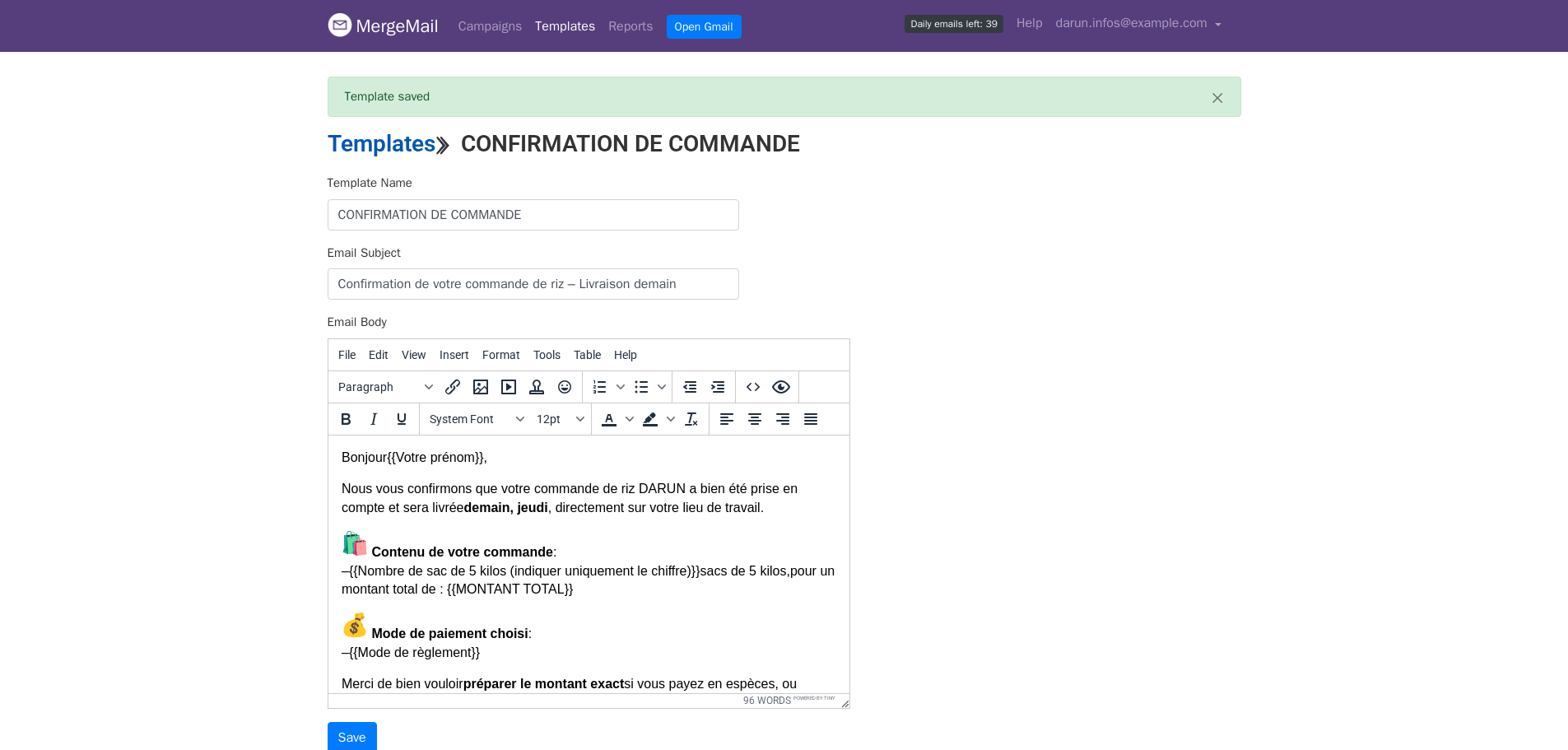 click on "Templates" at bounding box center [381, 143] 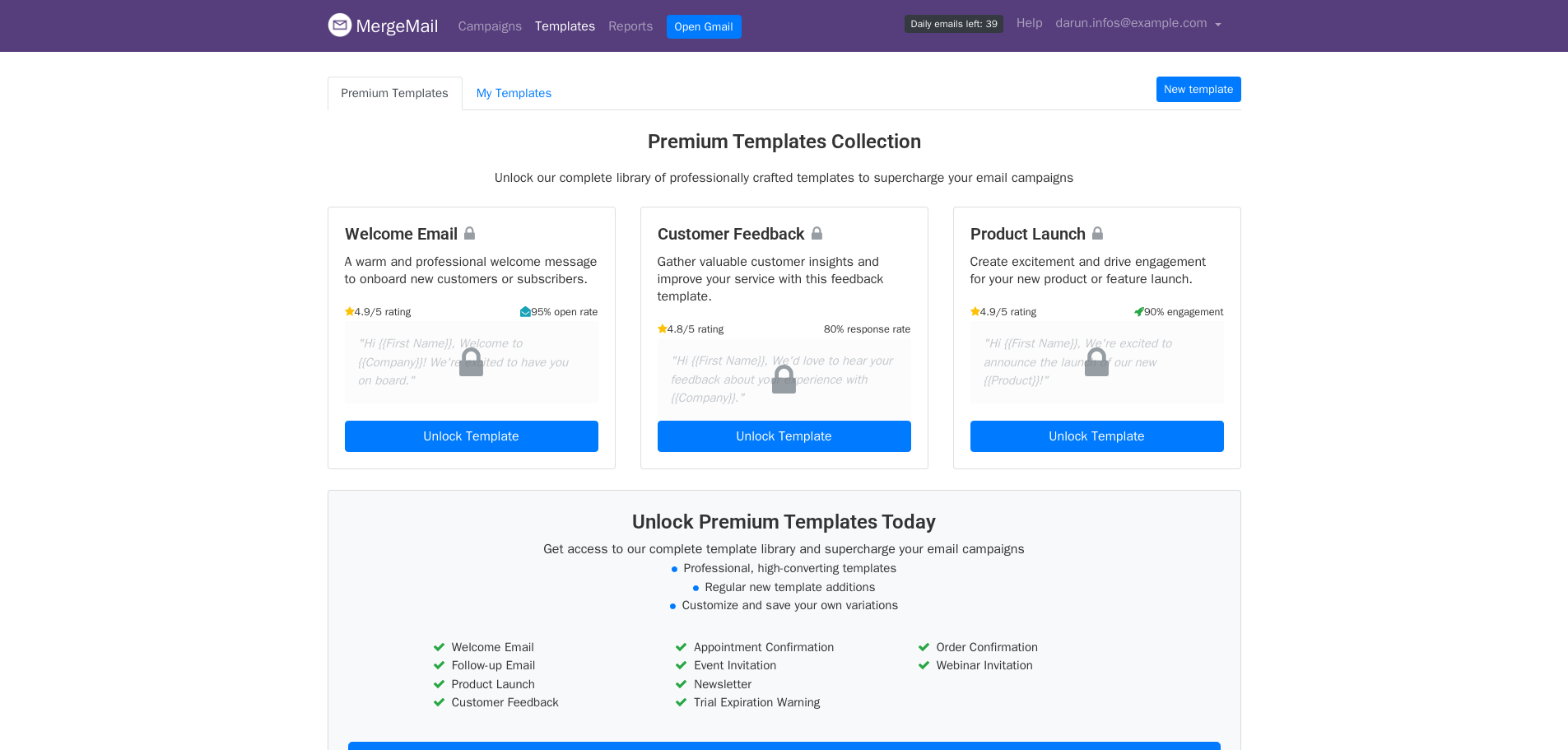 scroll, scrollTop: 0, scrollLeft: 0, axis: both 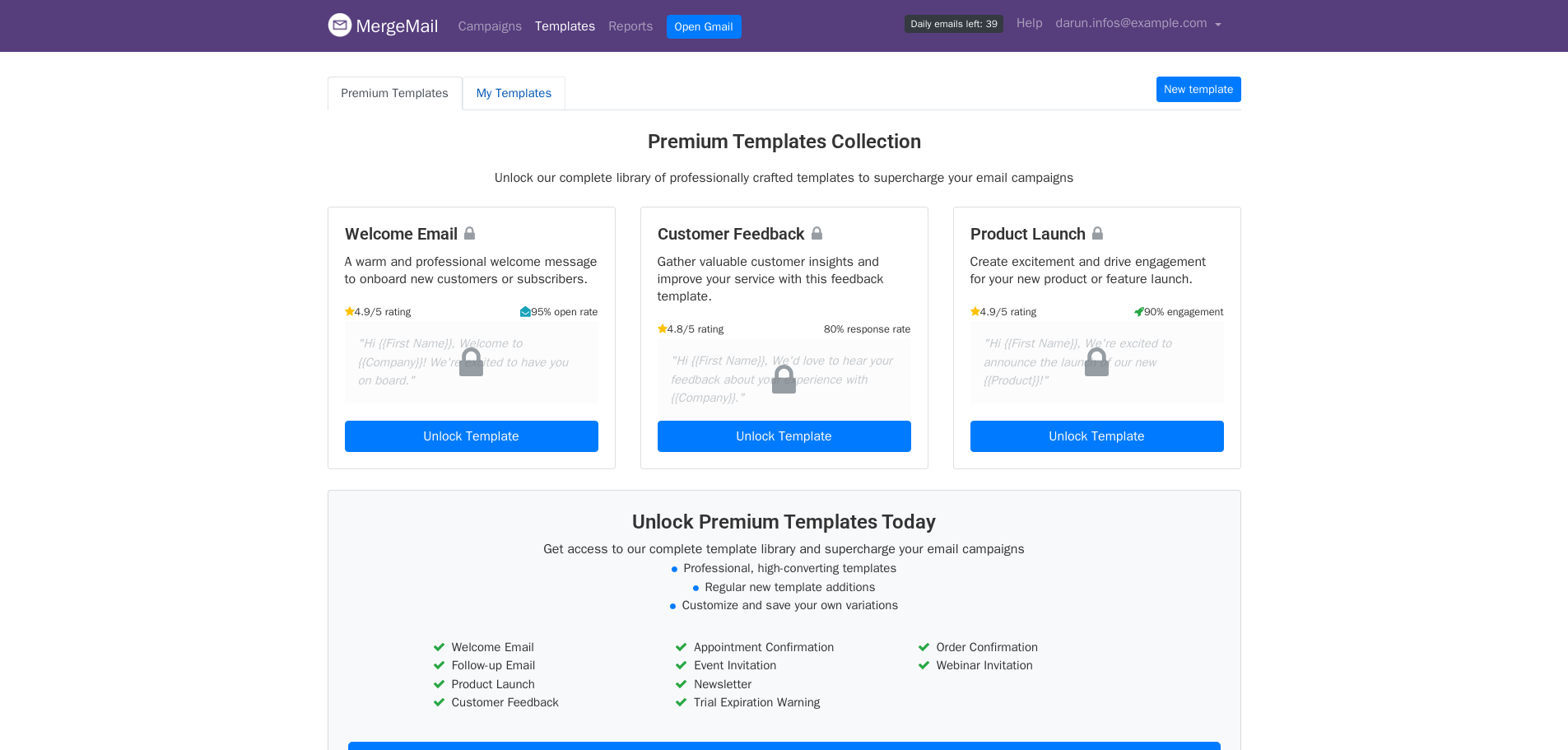 click on "My Templates" at bounding box center (514, 93) 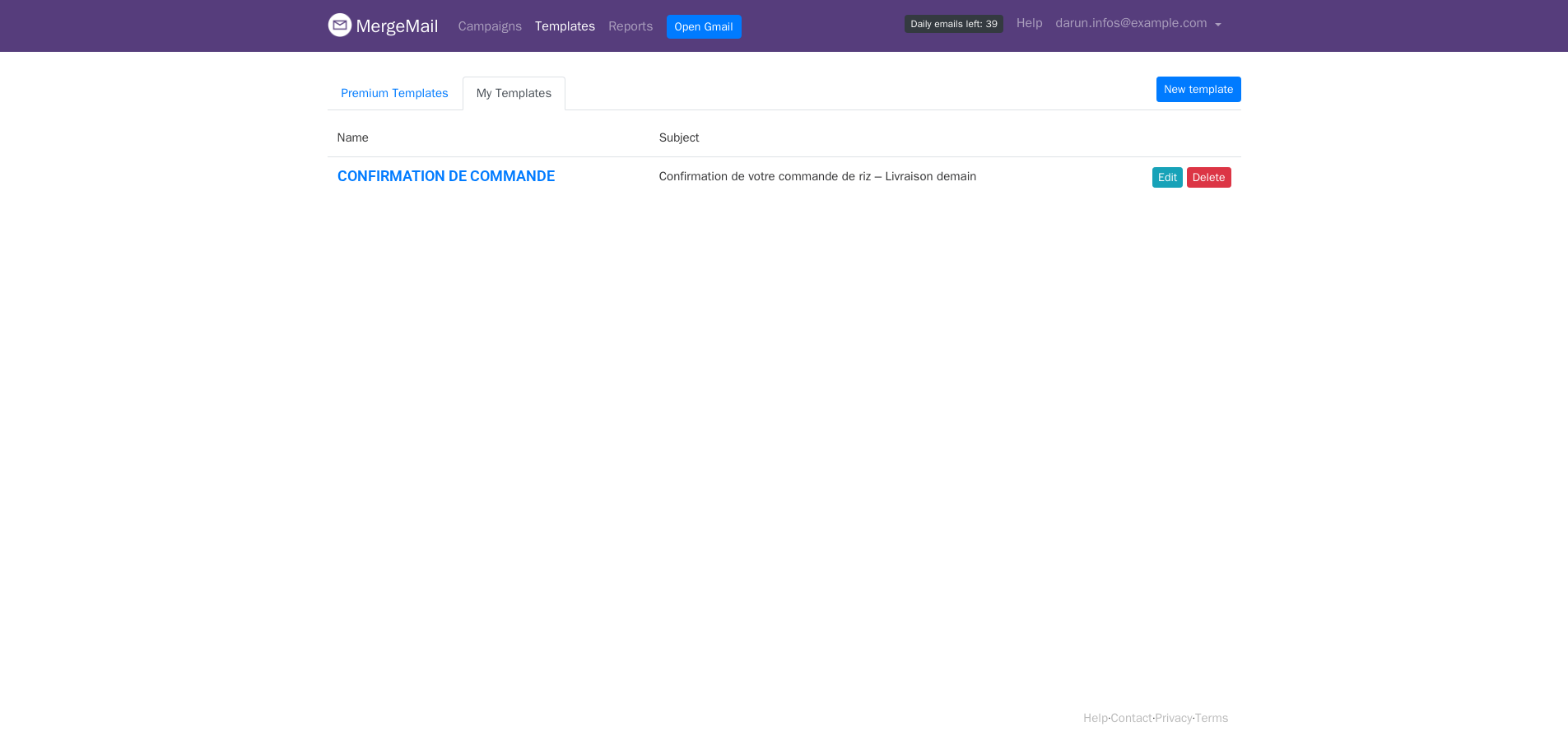scroll, scrollTop: 0, scrollLeft: 0, axis: both 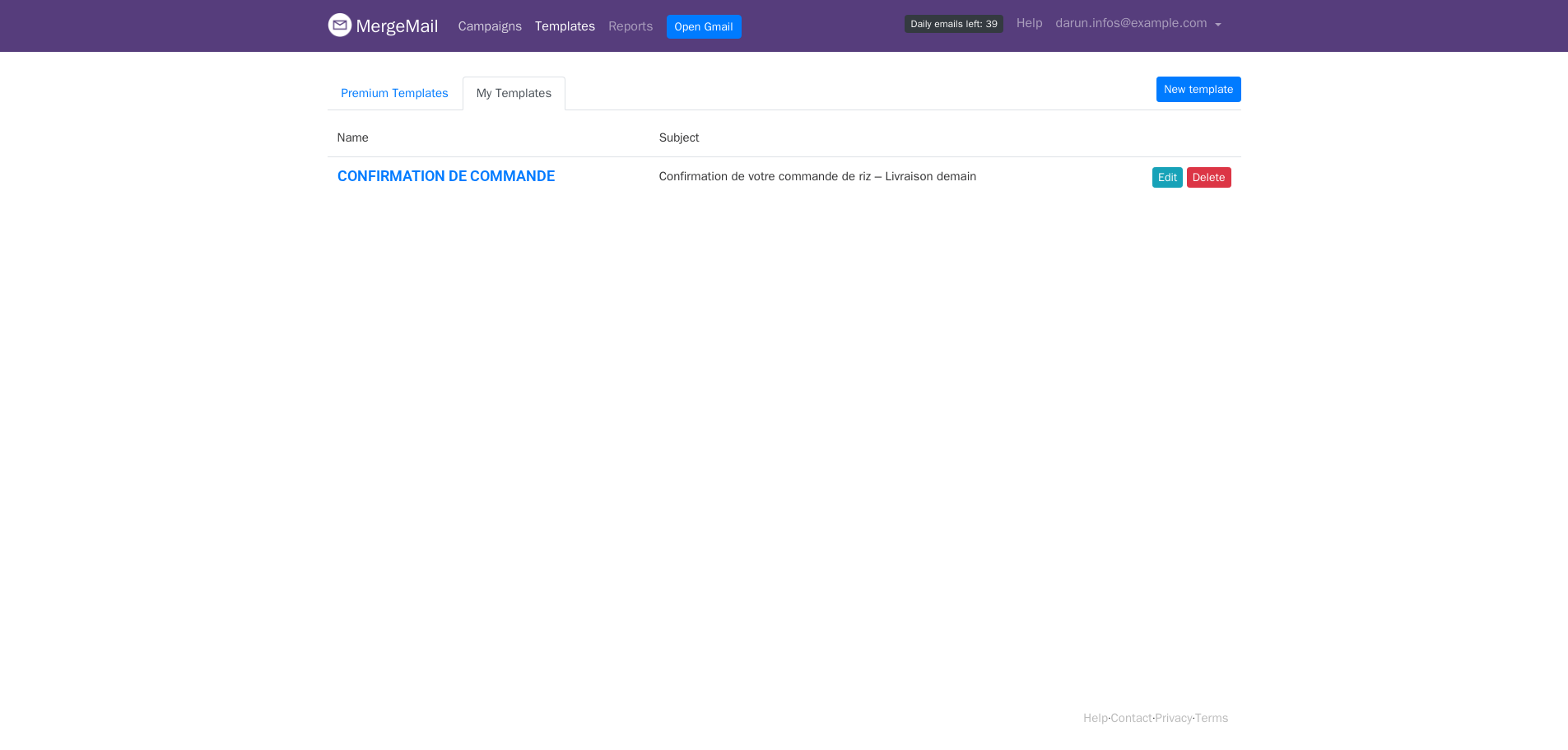 click on "Campaigns" at bounding box center (491, 26) 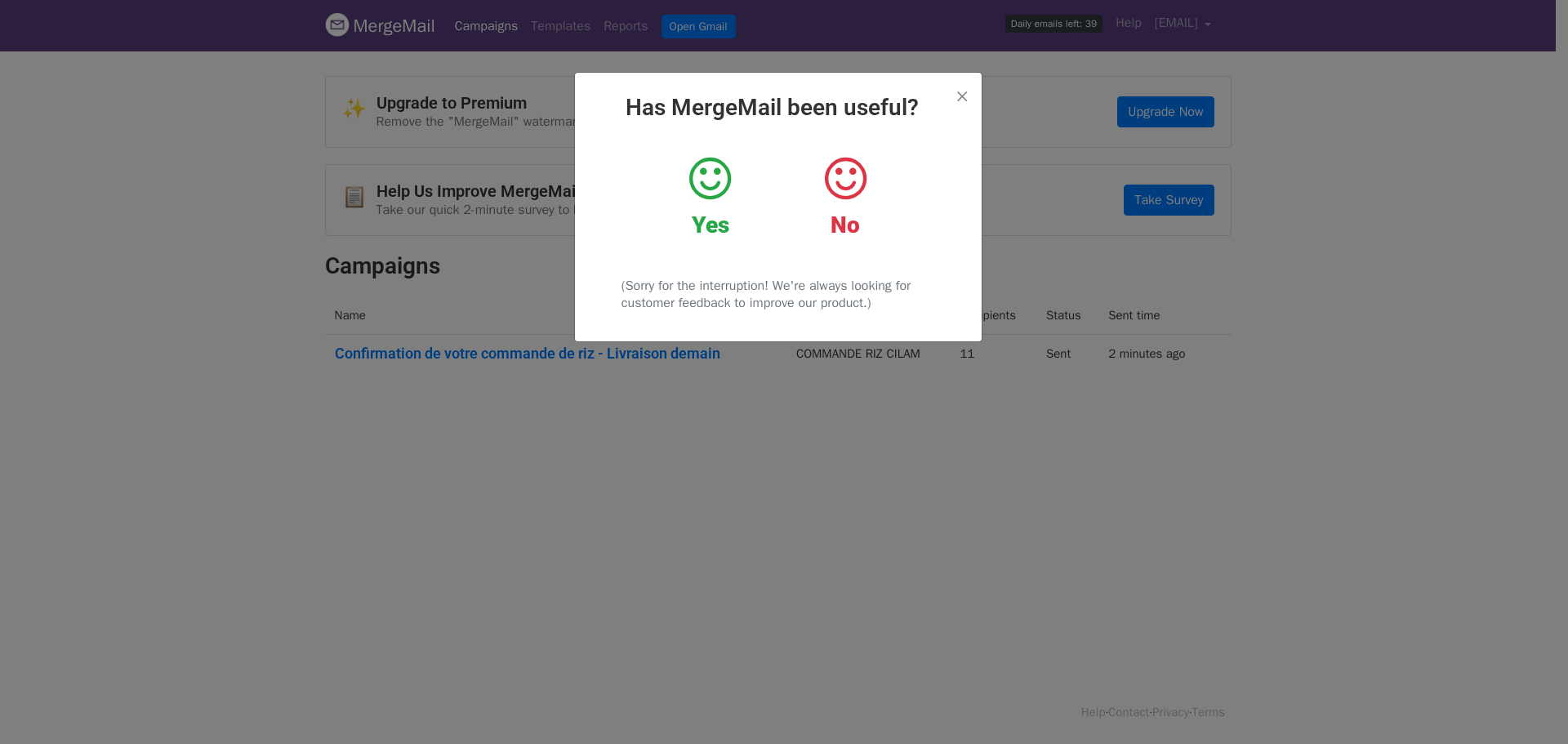 scroll, scrollTop: 0, scrollLeft: 0, axis: both 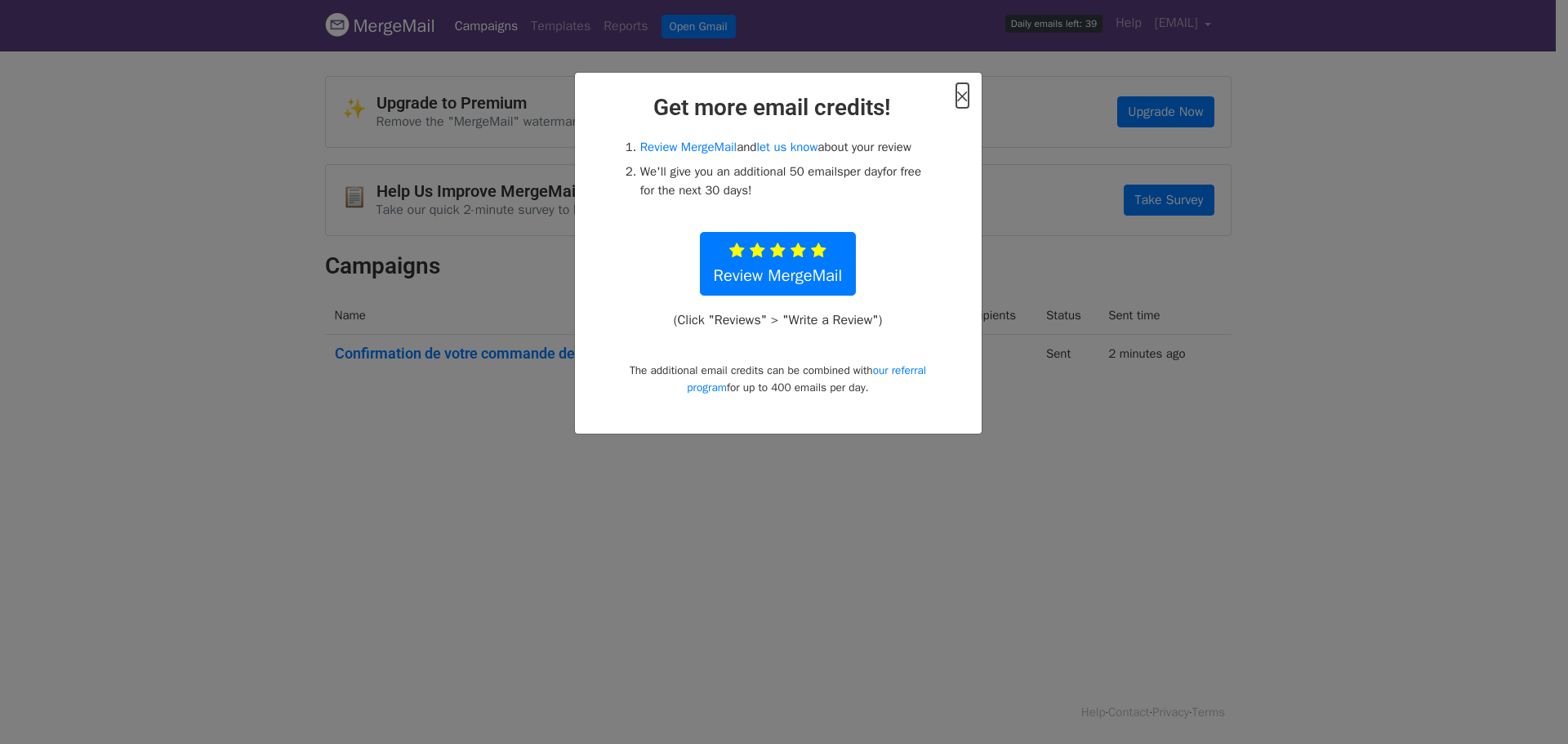 click on "×" at bounding box center [962, 96] 